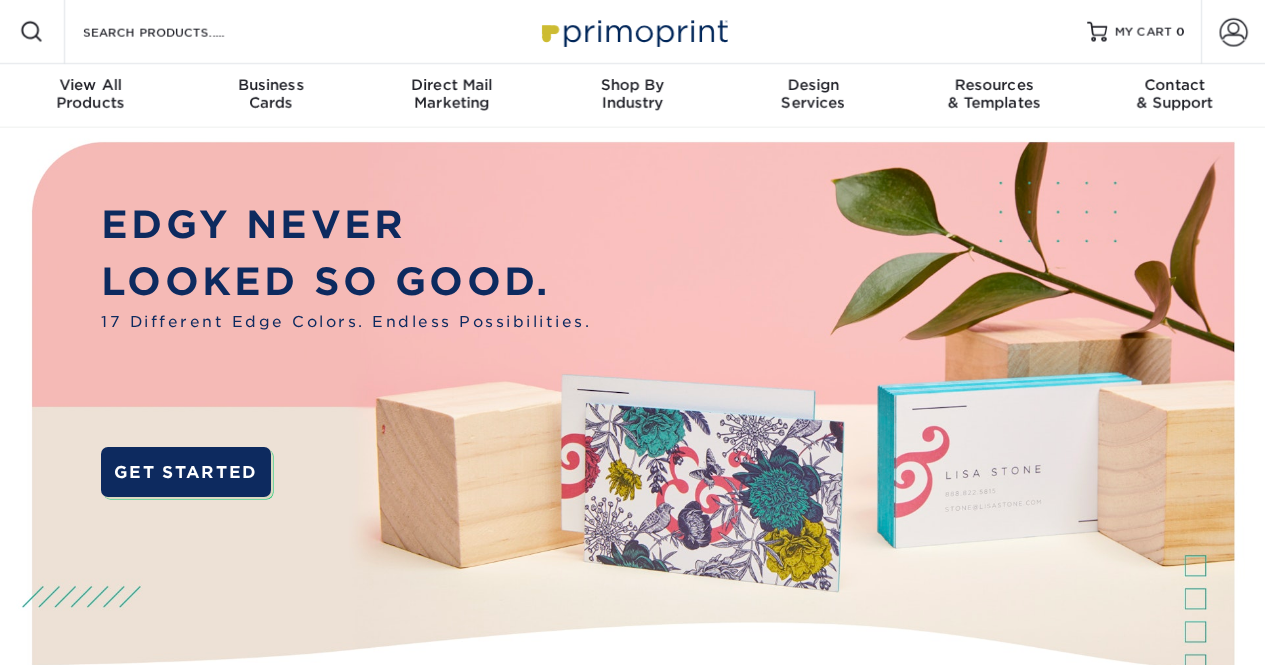 scroll, scrollTop: 0, scrollLeft: 0, axis: both 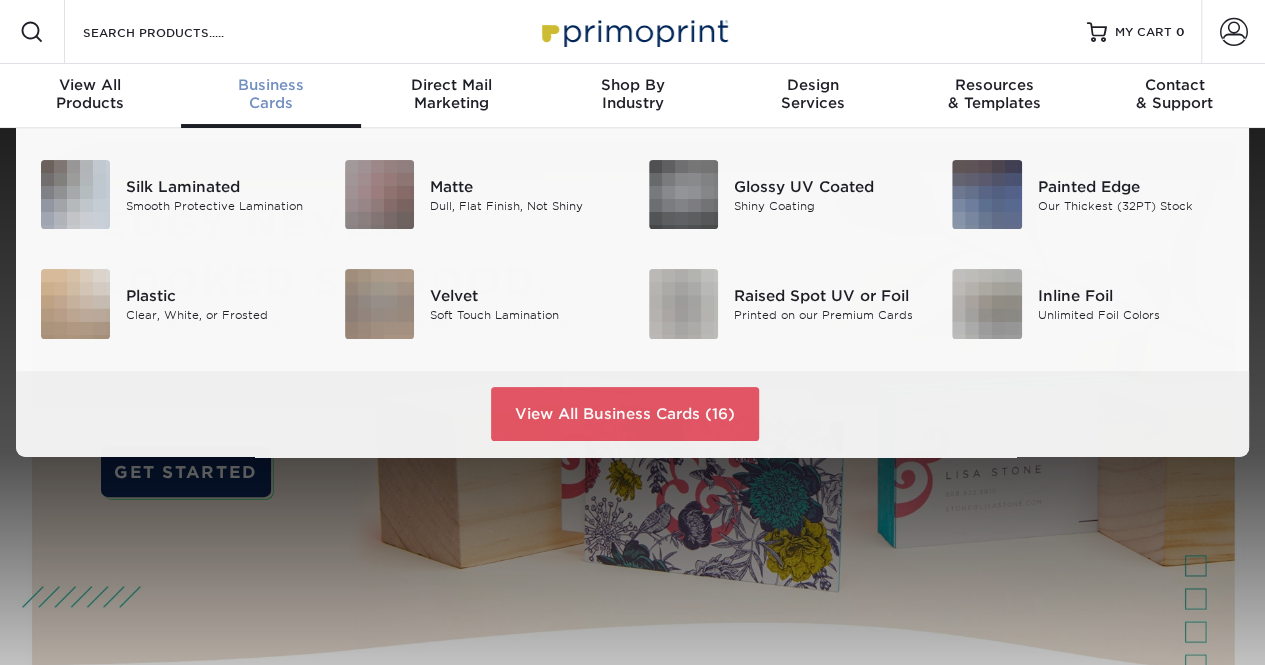 click on "Business" at bounding box center [271, 85] 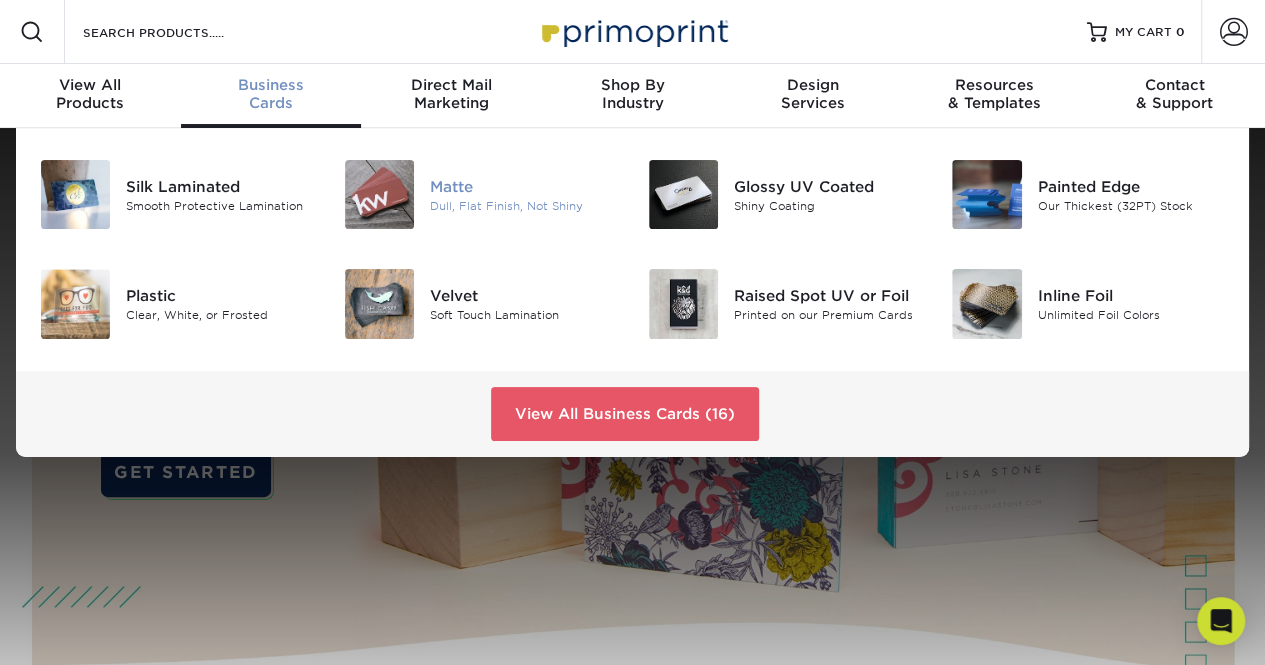 click on "Matte
Dull, Flat Finish, Not Shiny" at bounding box center (531, 194) 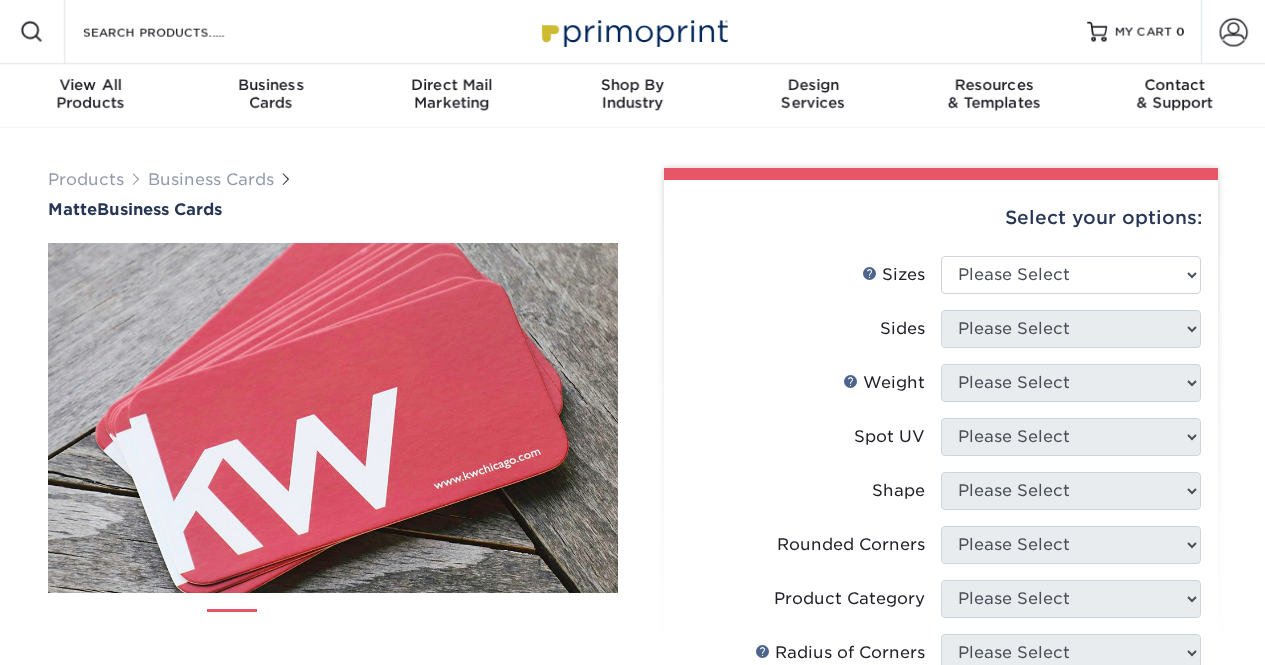 scroll, scrollTop: 0, scrollLeft: 0, axis: both 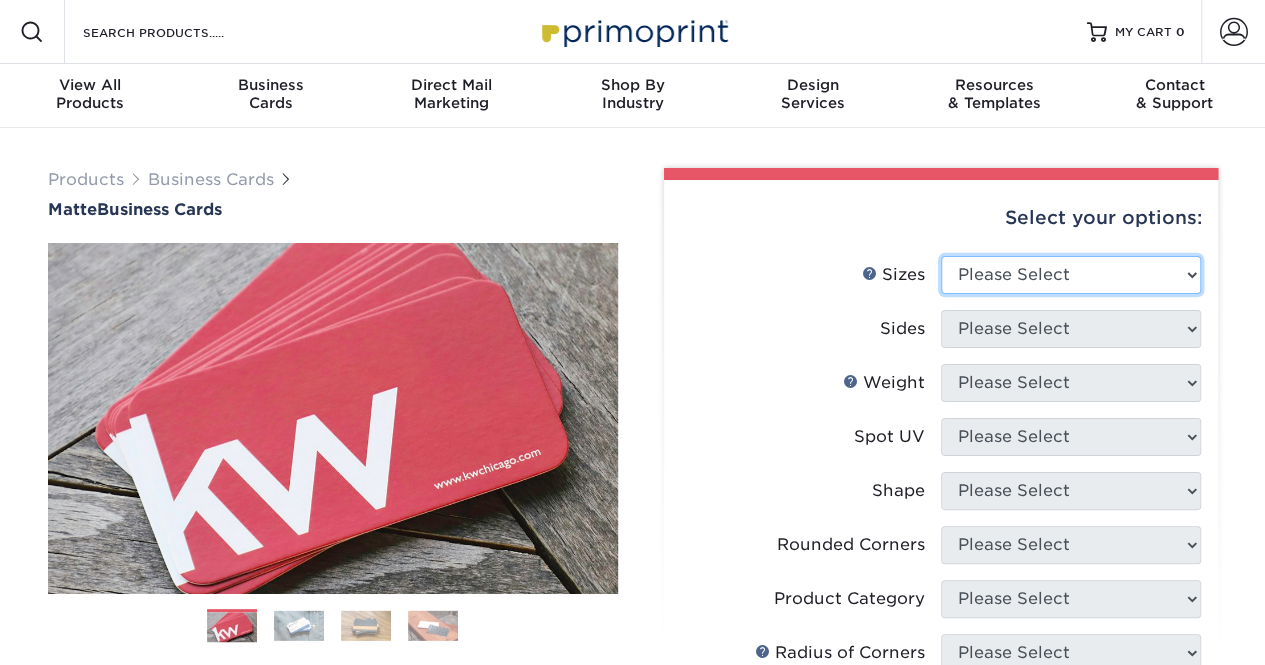 click on "Please Select
1.5" x 3.5"  - Mini
1.75" x 3.5" - Mini
2" x 2" - Square
2" x 3" - Mini
2" x 3.5" - Standard
2" x 7" - Foldover Card
2.125" x 3.375" - European
2.5" x 2.5" - Square 3.5" x 4" - Foldover Card" at bounding box center [1071, 275] 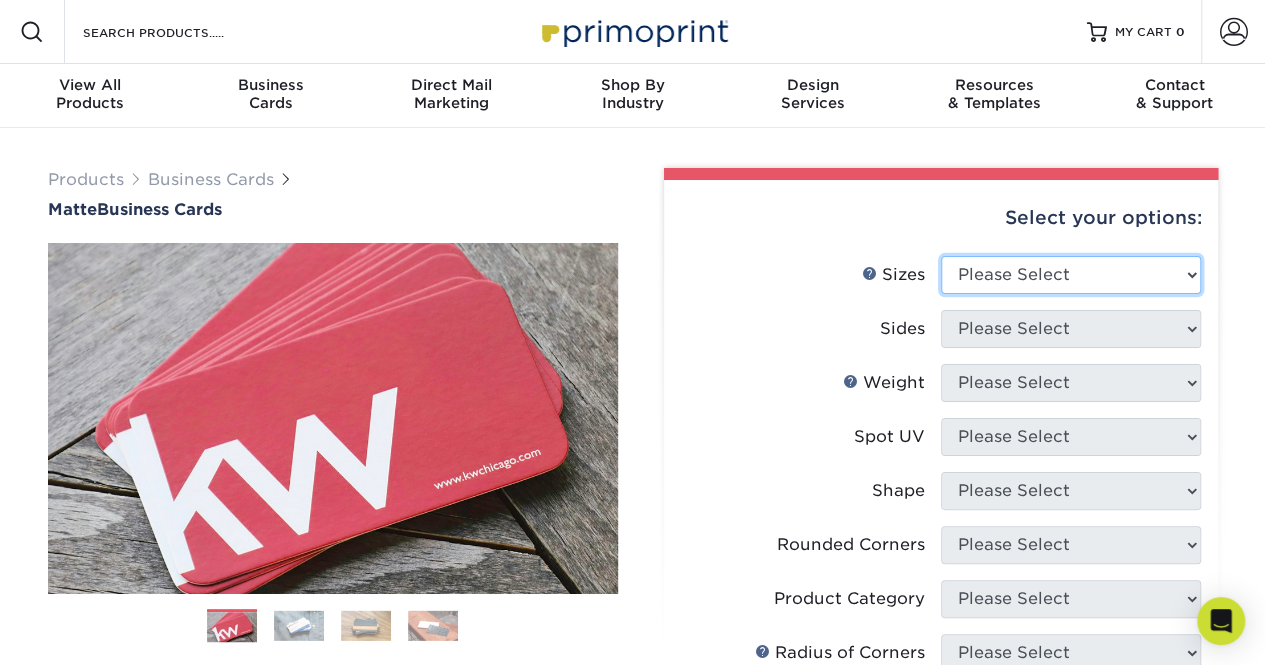 select on "2.00x3.50" 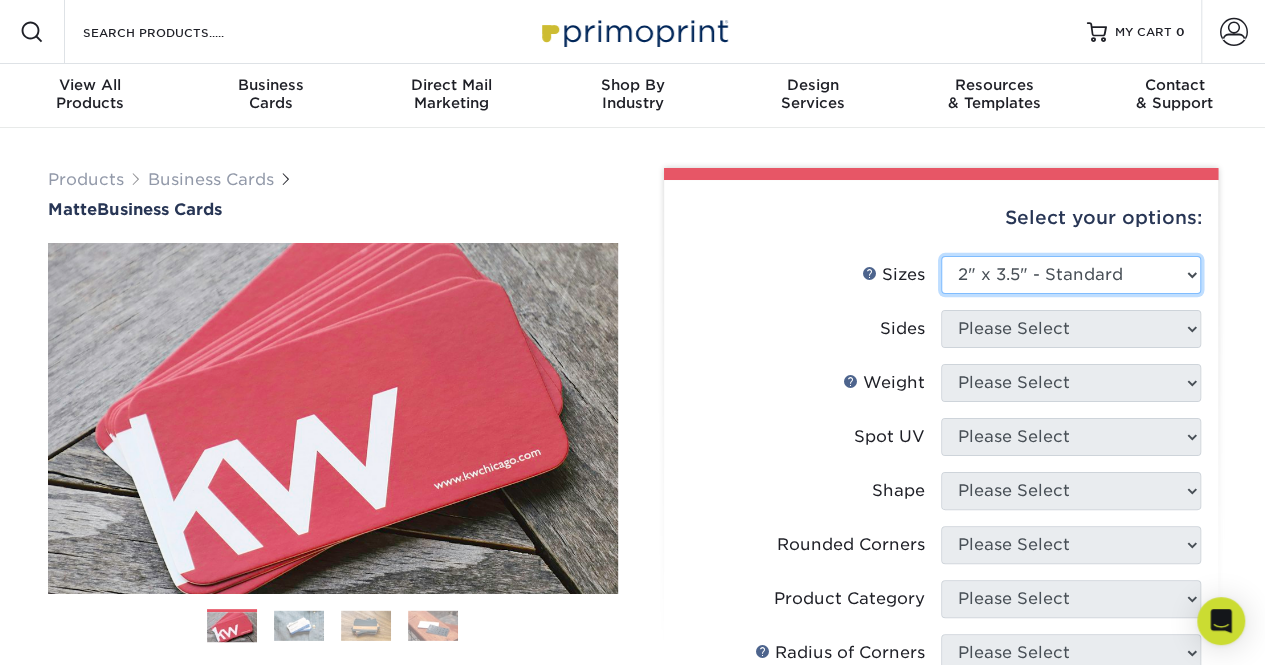 click on "Please Select
1.5" x 3.5"  - Mini
1.75" x 3.5" - Mini
2" x 2" - Square
2" x 3" - Mini
2" x 3.5" - Standard
2" x 7" - Foldover Card
2.125" x 3.375" - European
2.5" x 2.5" - Square 3.5" x 4" - Foldover Card" at bounding box center [1071, 275] 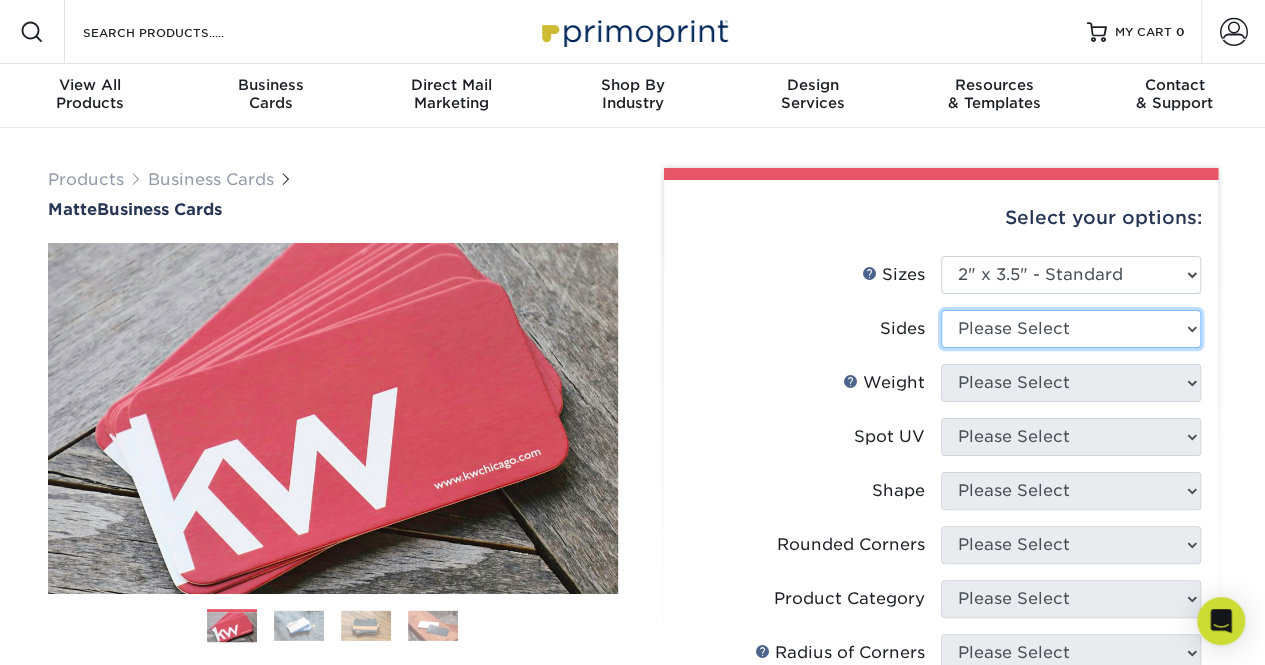click on "Please Select Print Both Sides Print Front Only" at bounding box center (1071, 329) 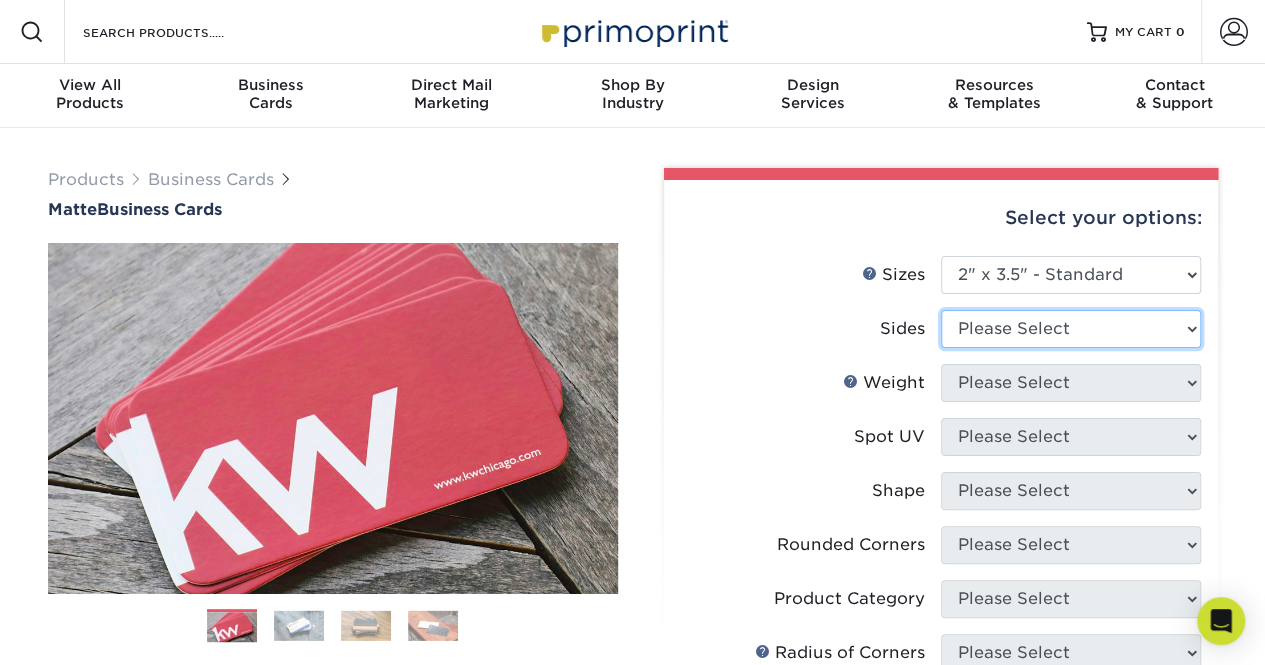 select on "13abbda7-1d64-4f25-8bb2-c179b224825d" 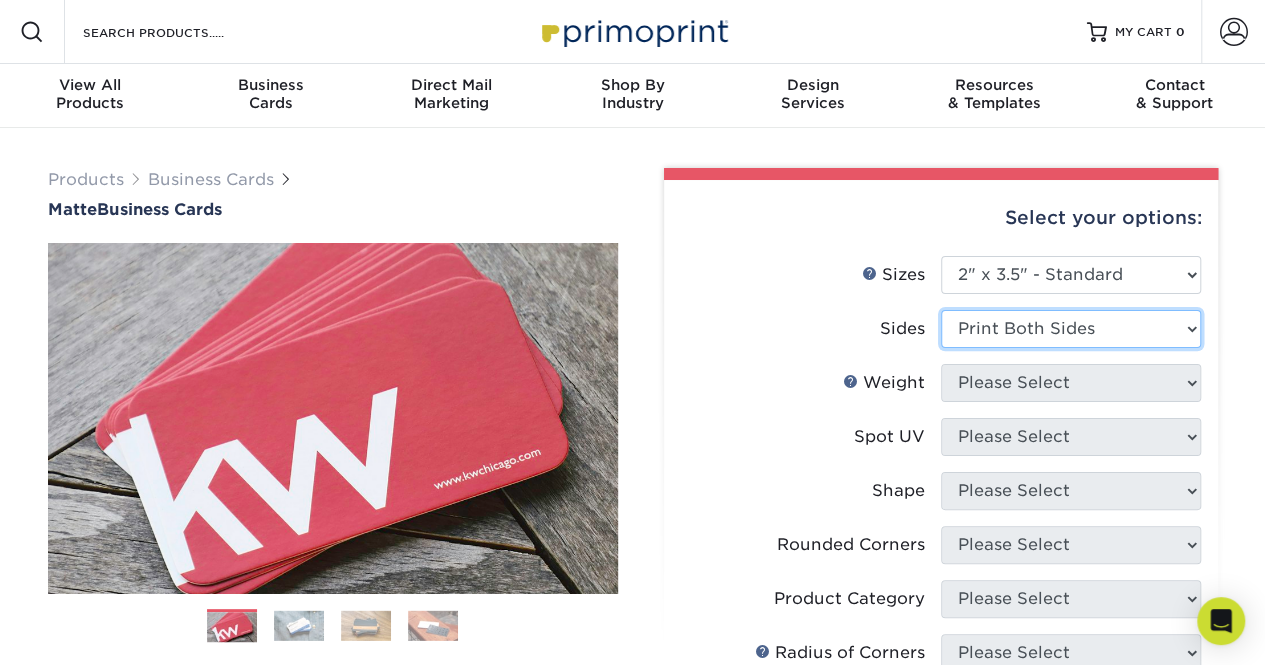 click on "Please Select Print Both Sides Print Front Only" at bounding box center [1071, 329] 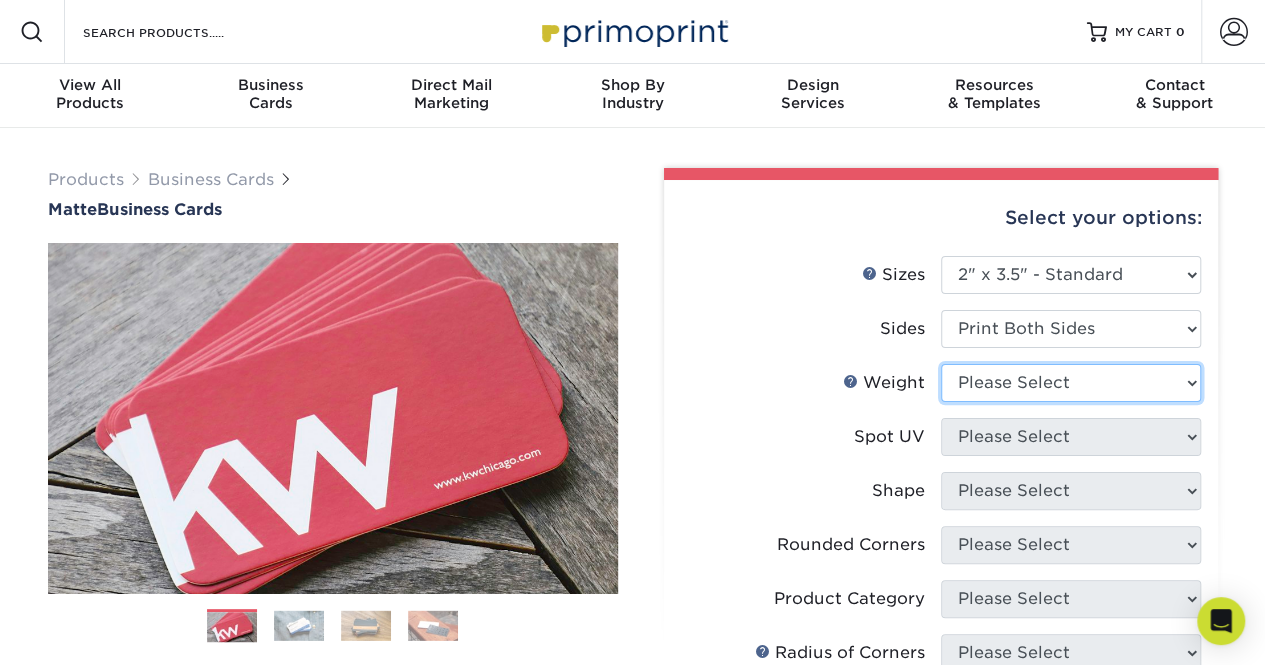 click on "Please Select 16PT 14PT" at bounding box center [1071, 383] 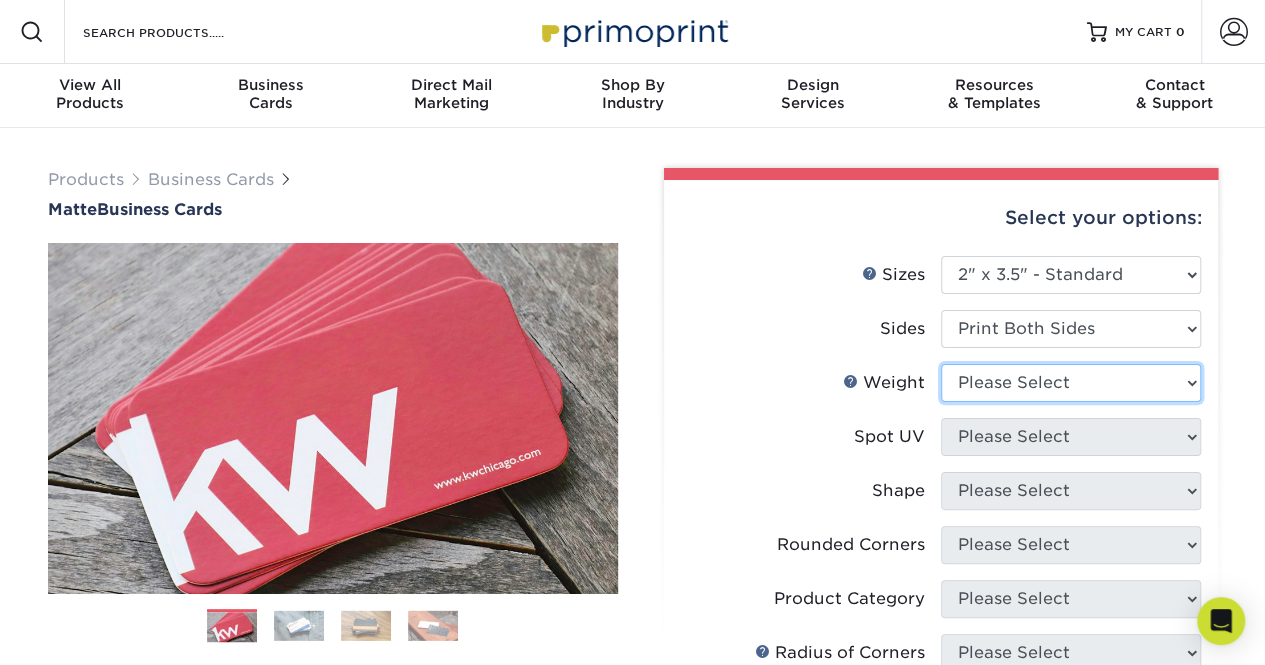 select on "14PT" 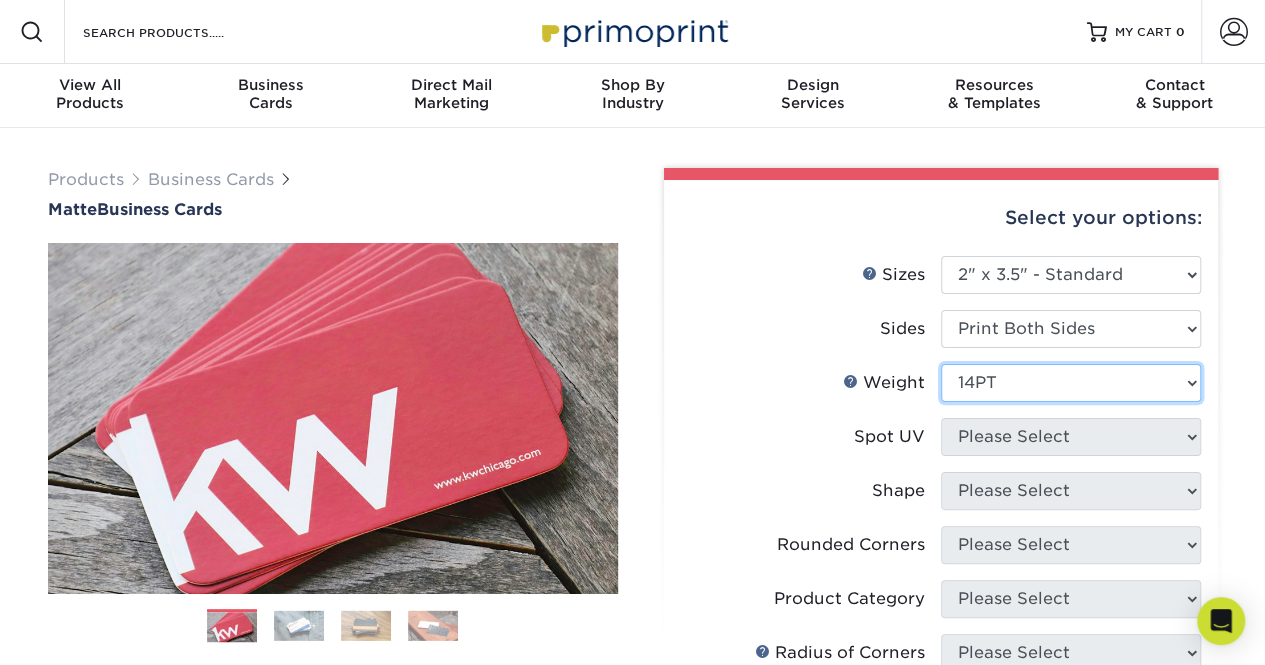 click on "Please Select 16PT 14PT" at bounding box center [1071, 383] 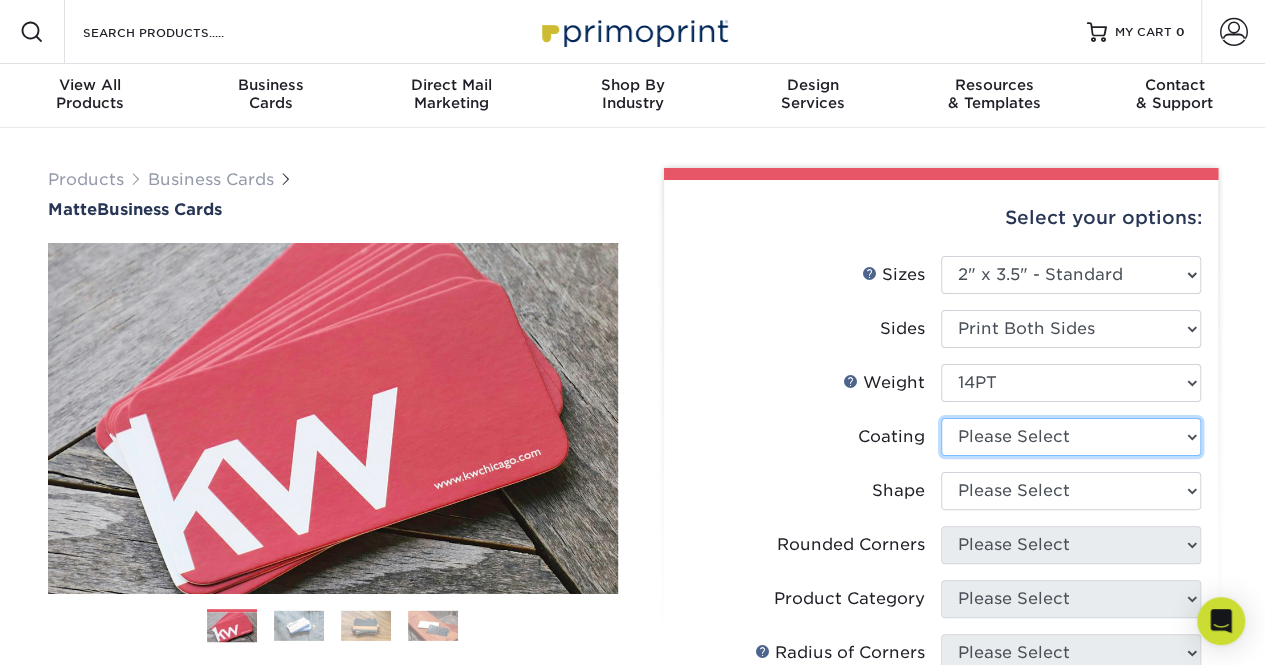 click at bounding box center (1071, 437) 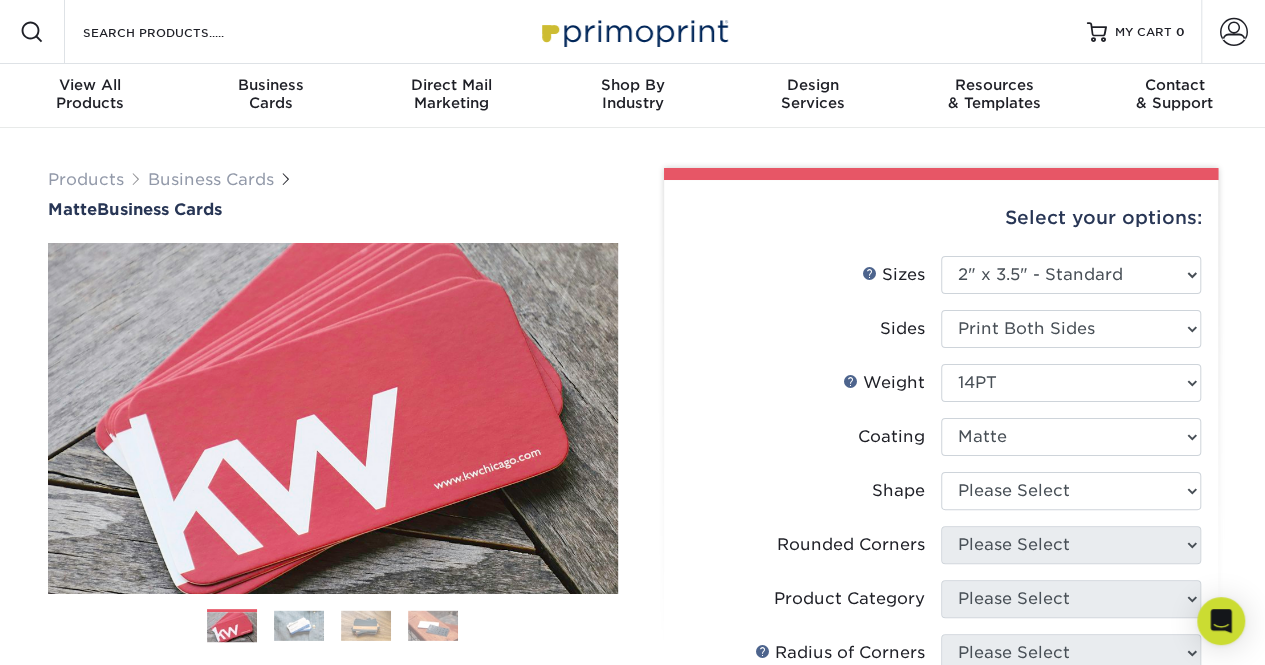 click at bounding box center (1071, 437) 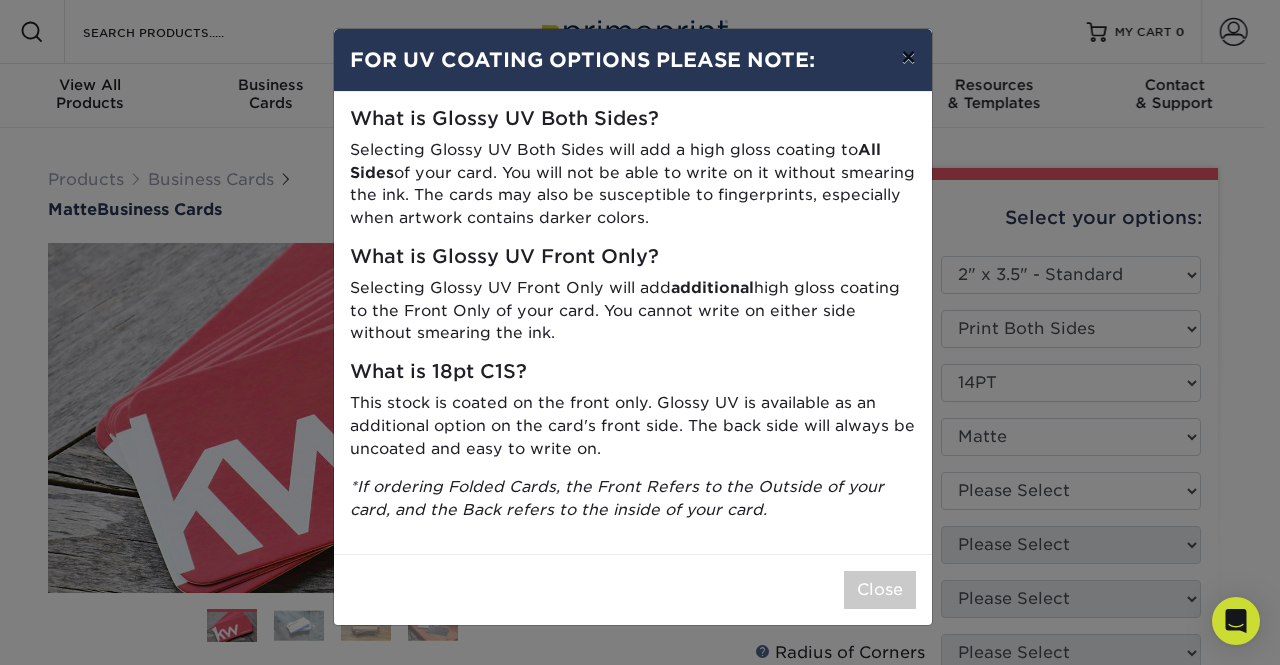 click on "×" at bounding box center [908, 57] 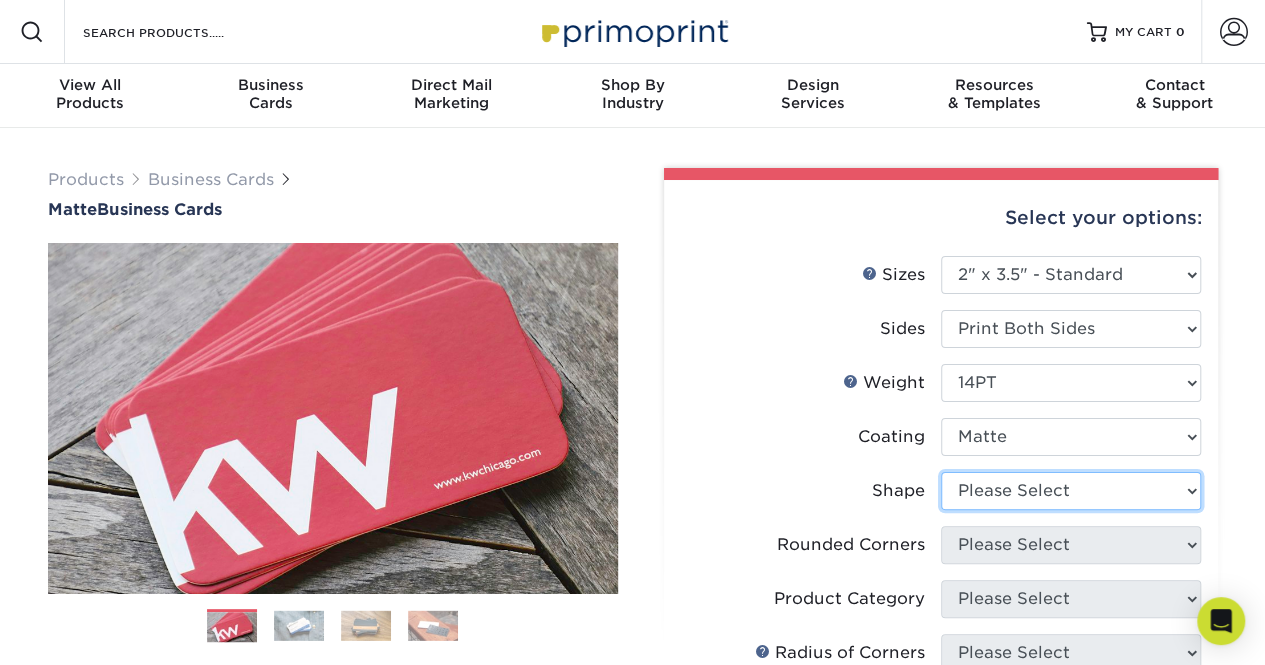 click on "Please Select Standard" at bounding box center (1071, 491) 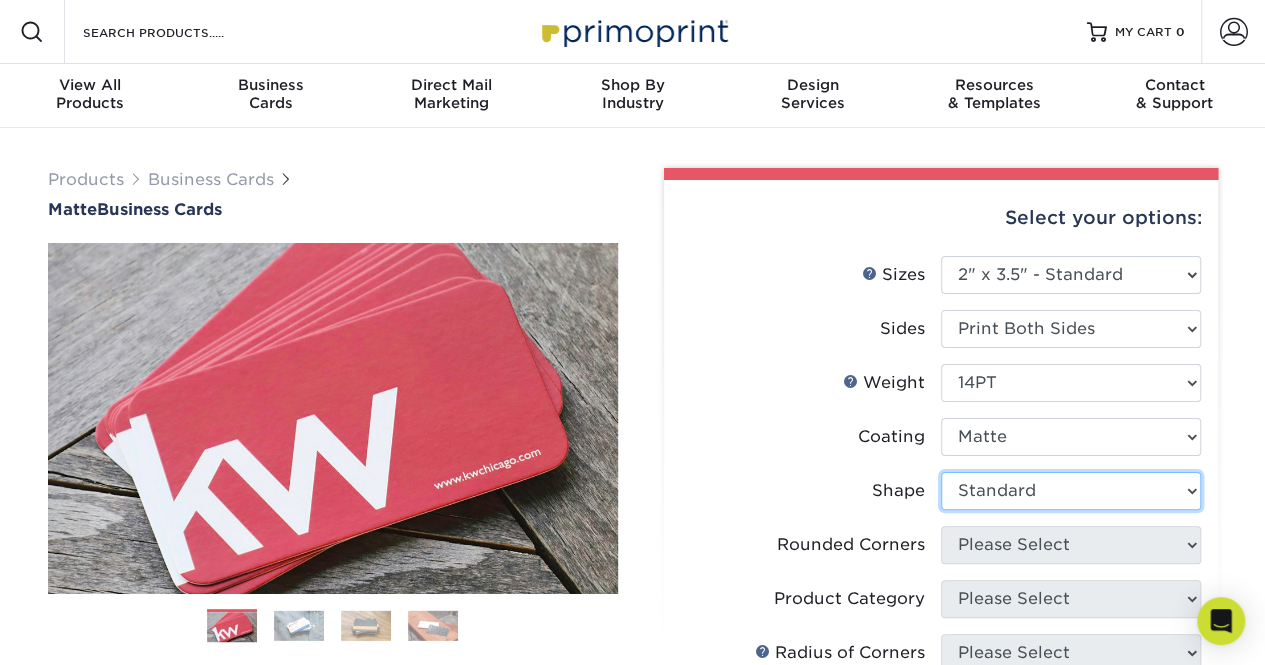 click on "Please Select Standard" at bounding box center (1071, 491) 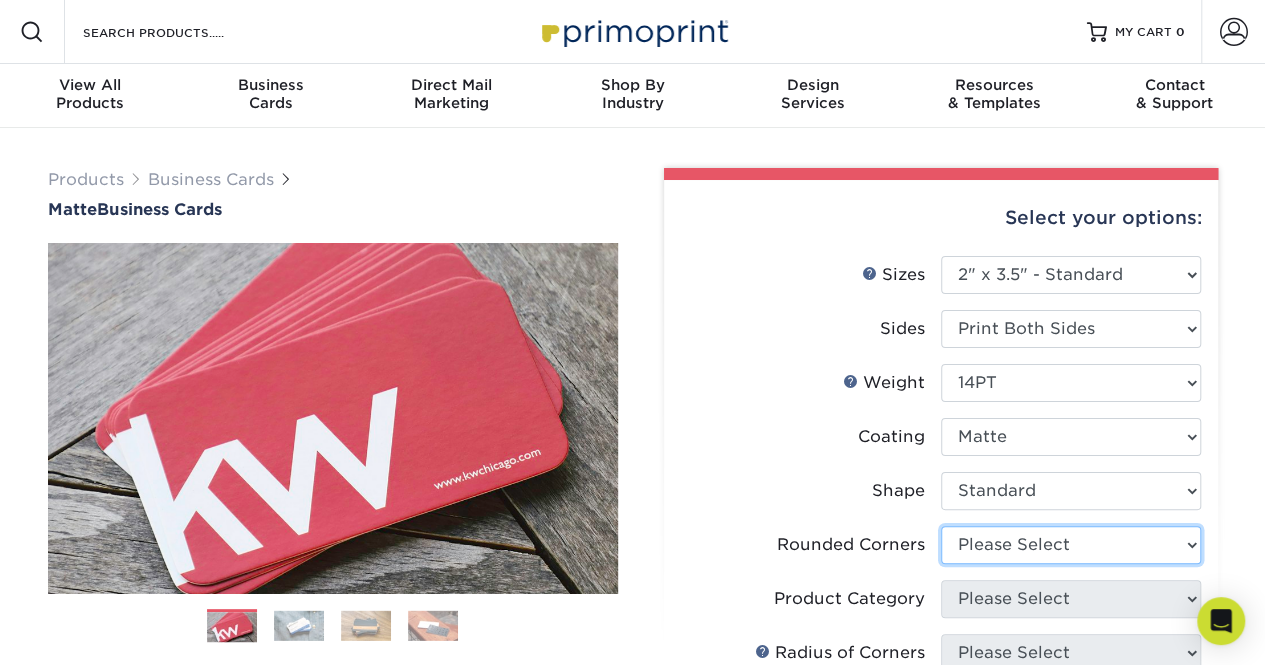click on "Please Select
Yes - Round 2 Corners                                                    Yes - Round 4 Corners                                                    No" at bounding box center [1071, 545] 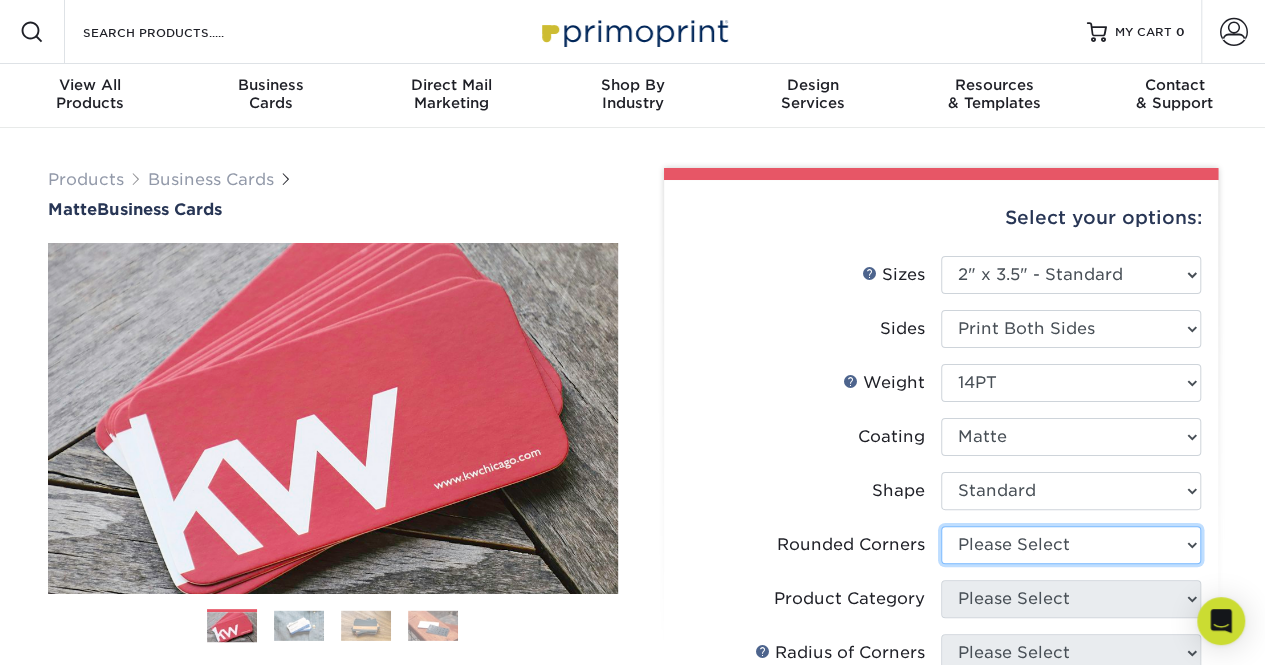 select on "7672df9e-0e0a-464d-8e1f-920c575e4da3" 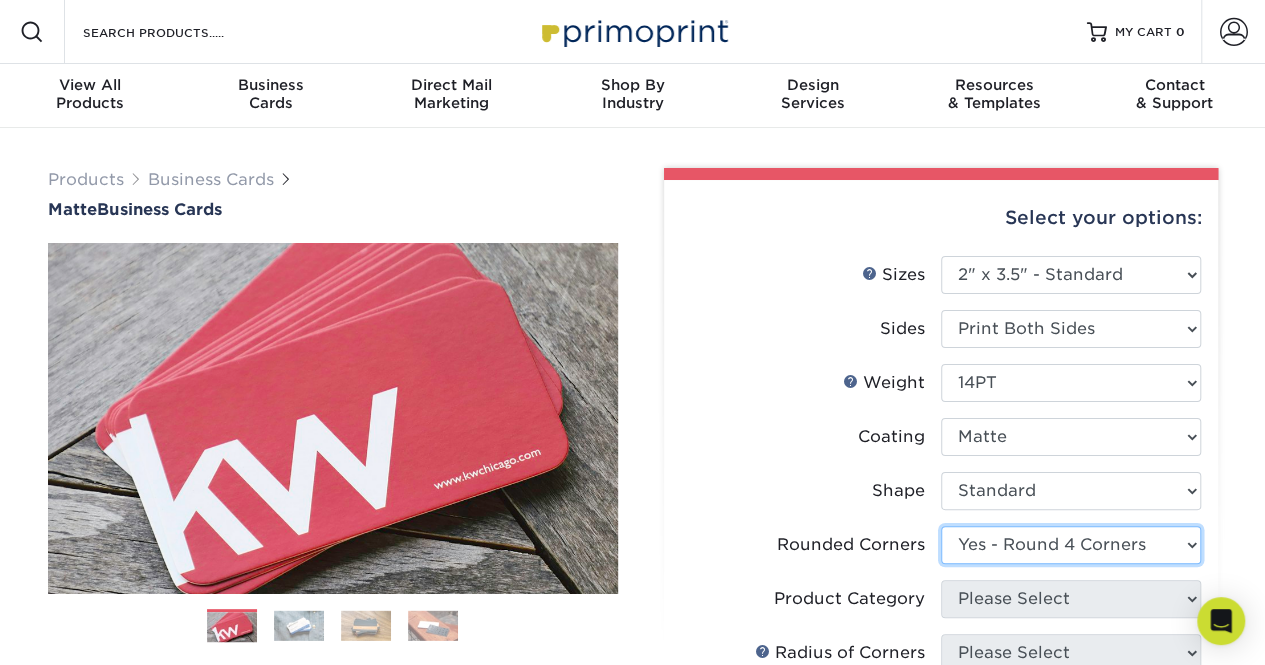 click on "Please Select
Yes - Round 2 Corners                                                    Yes - Round 4 Corners                                                    No" at bounding box center (1071, 545) 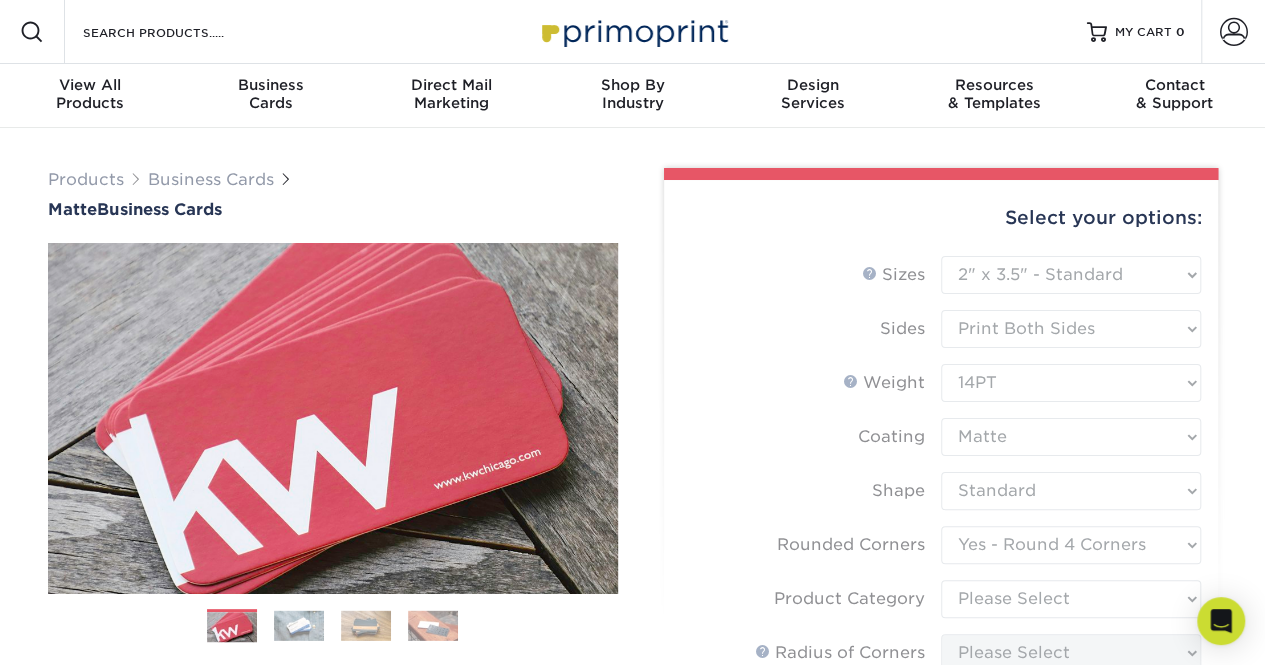 click on "Sizes Help Sizes
Please Select
1.5" x 3.5"  - Mini
1.75" x 3.5" - Mini 2" x 2" - Square 2" x 3" - Mini No" at bounding box center [941, 588] 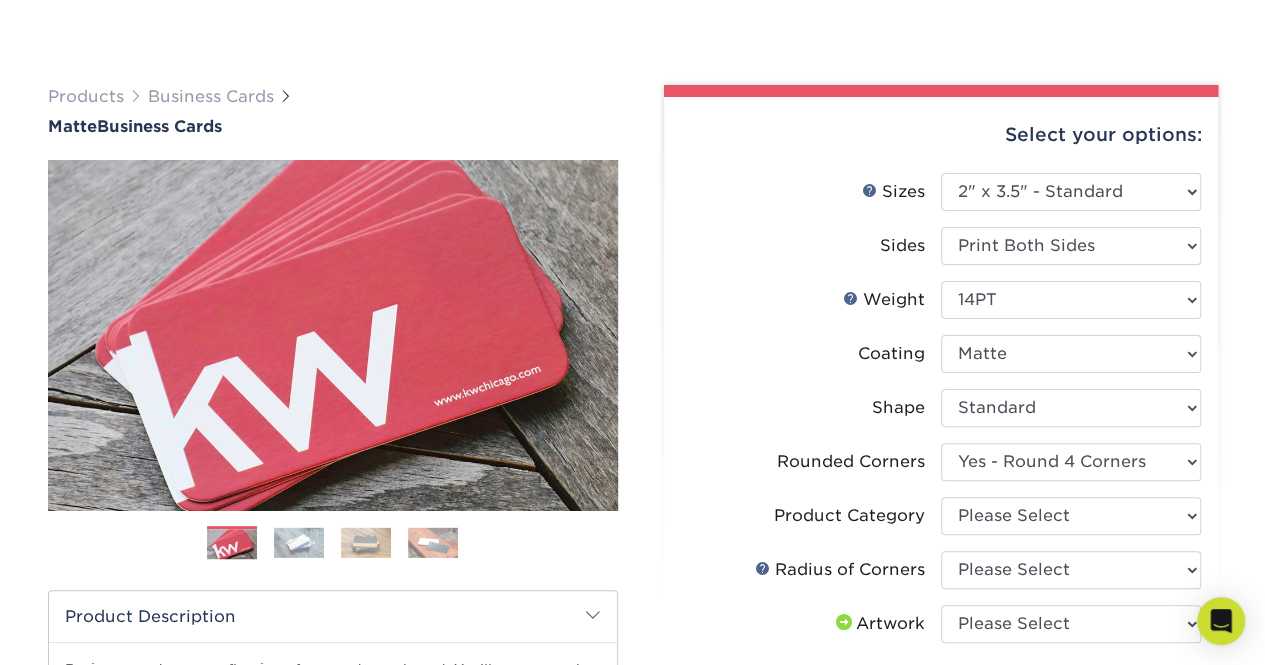 scroll, scrollTop: 120, scrollLeft: 0, axis: vertical 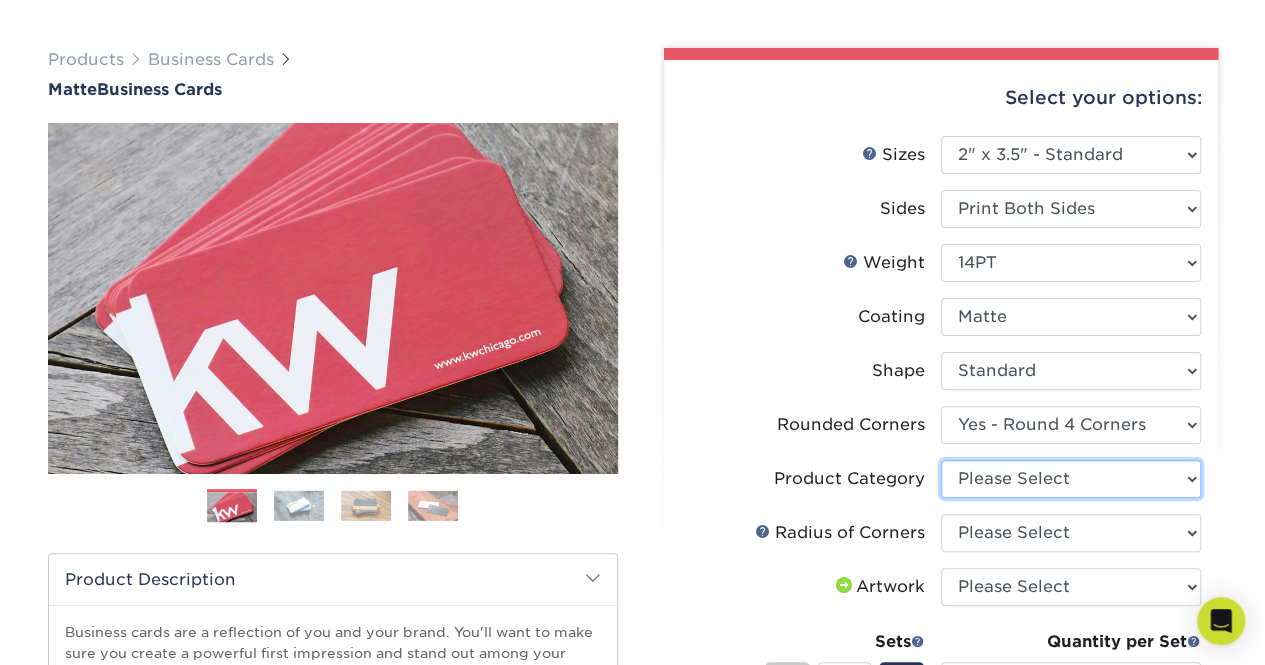 click on "Please Select Business Cards" at bounding box center (1071, 479) 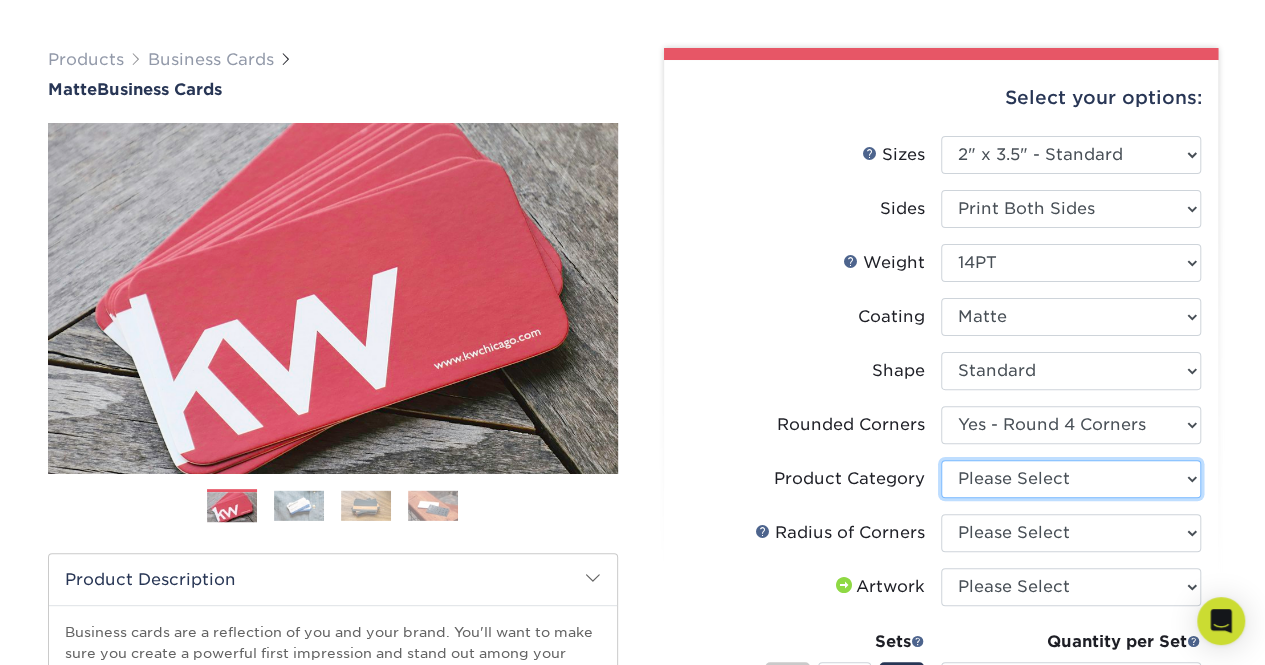 select on "3b5148f1-0588-4f88-a218-97bcfdce65c1" 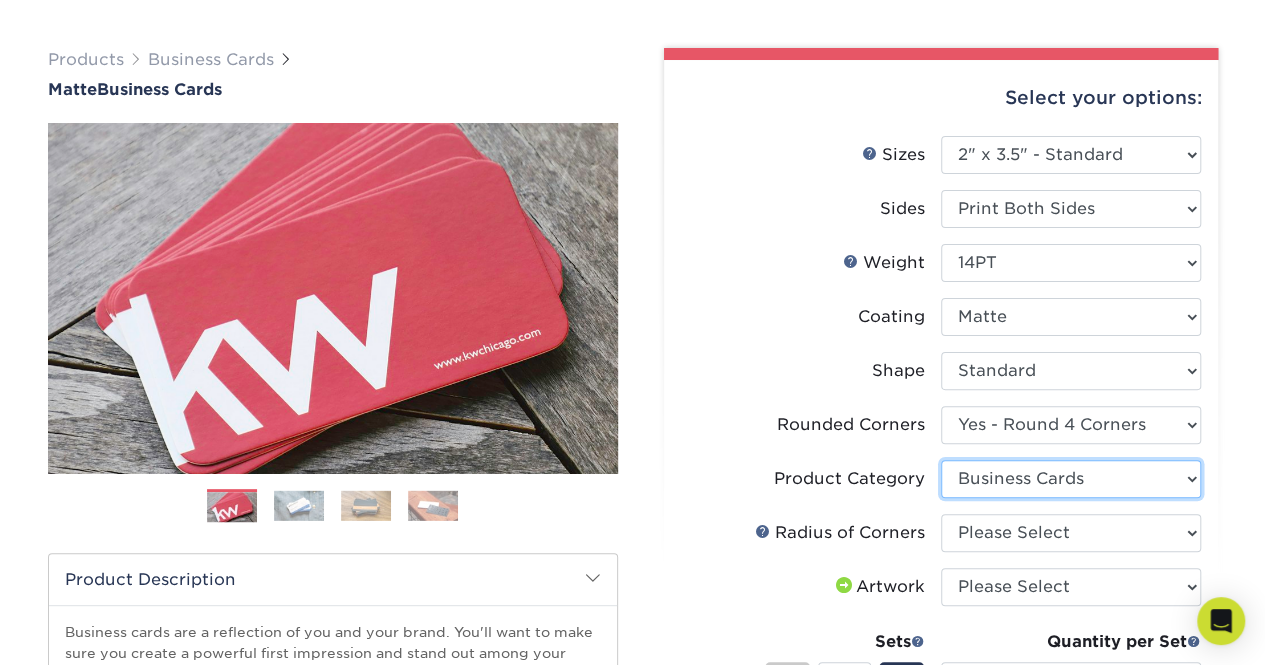 click on "Please Select Business Cards" at bounding box center (1071, 479) 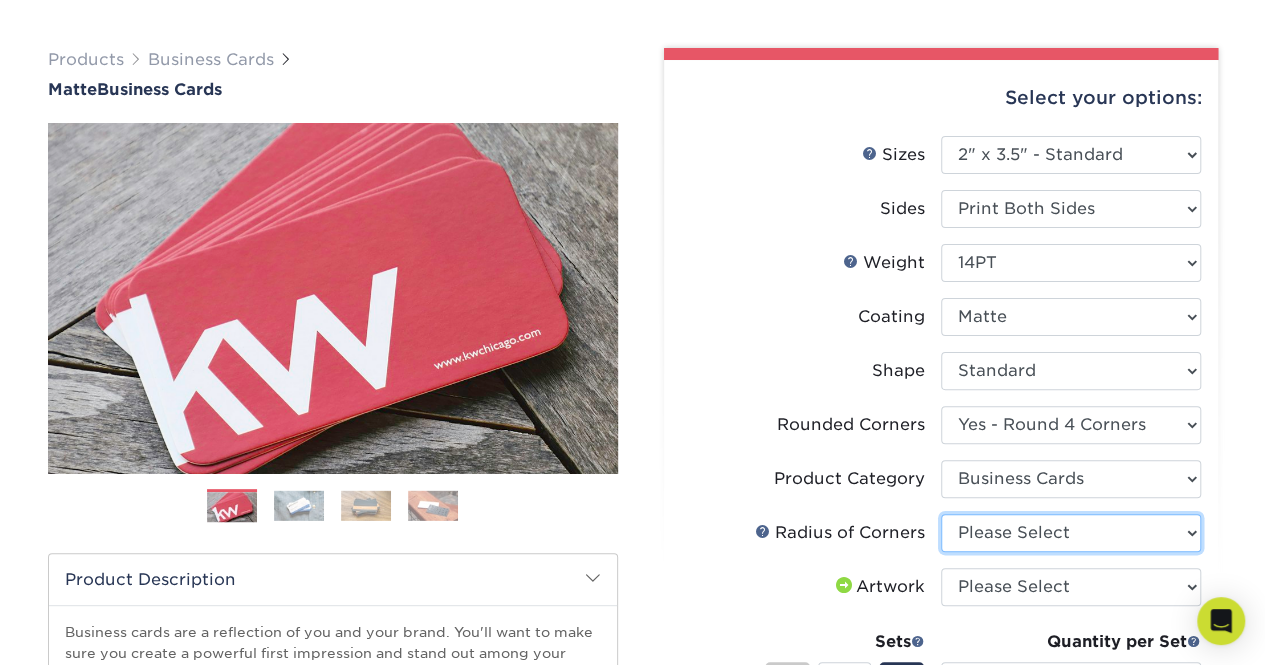click on "Please Select Rounded 1/8" Rounded 1/4"" at bounding box center [1071, 533] 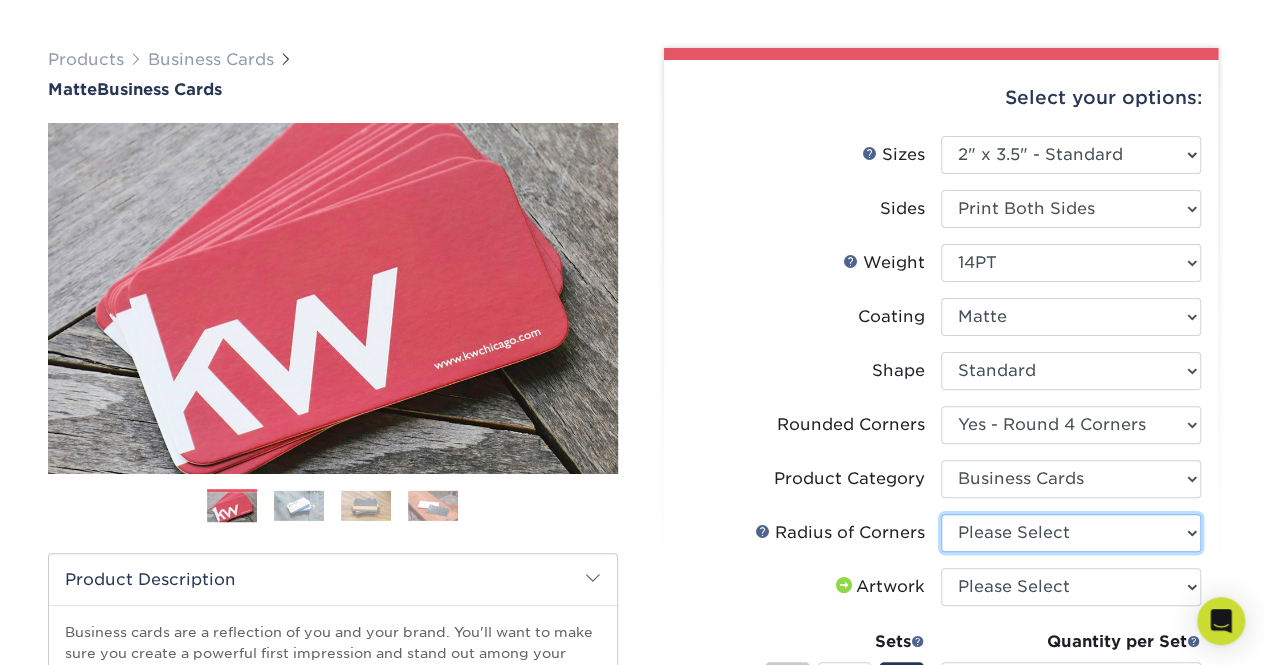 select on "589680c7-ee9a-431b-9d12-d7aeb1386a97" 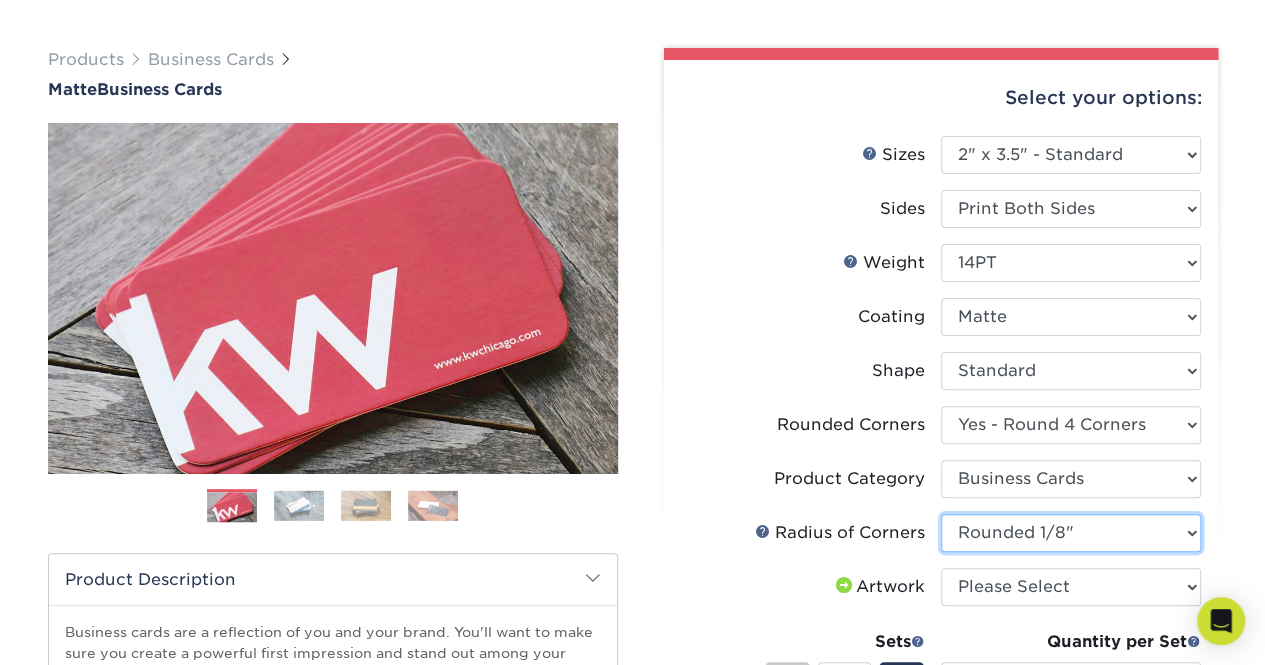 click on "Please Select Rounded 1/8" Rounded 1/4"" at bounding box center [1071, 533] 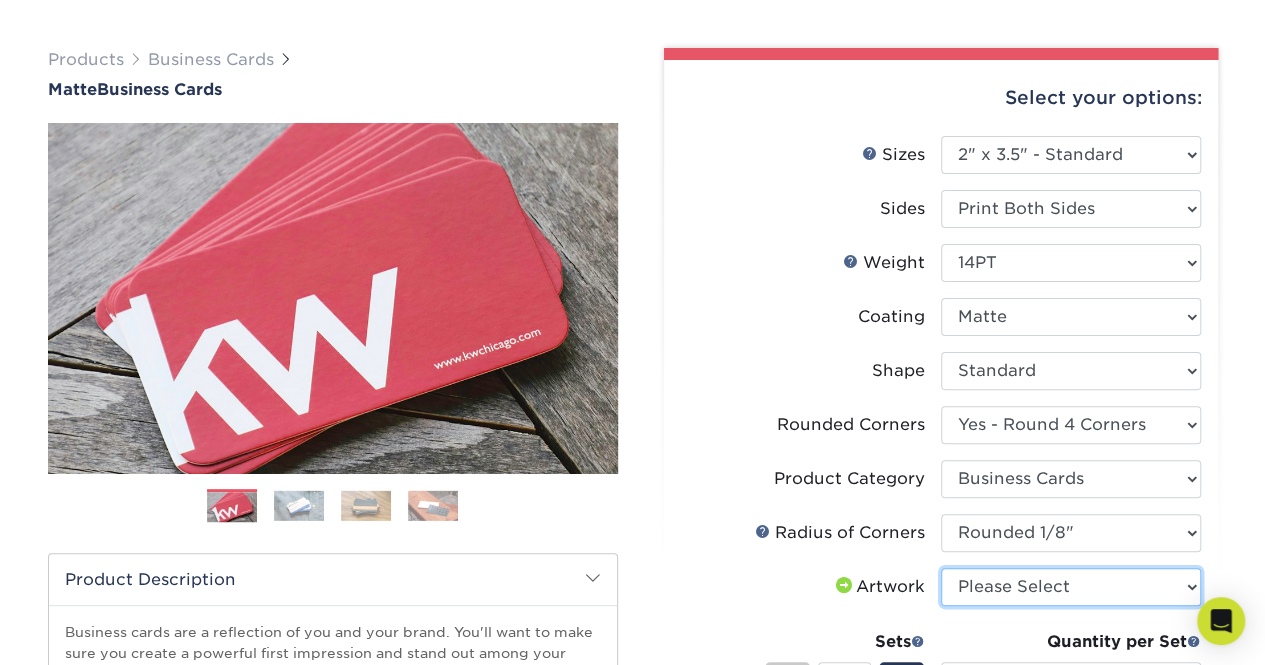 click on "Please Select I will upload files I need a design - $100" at bounding box center [1071, 587] 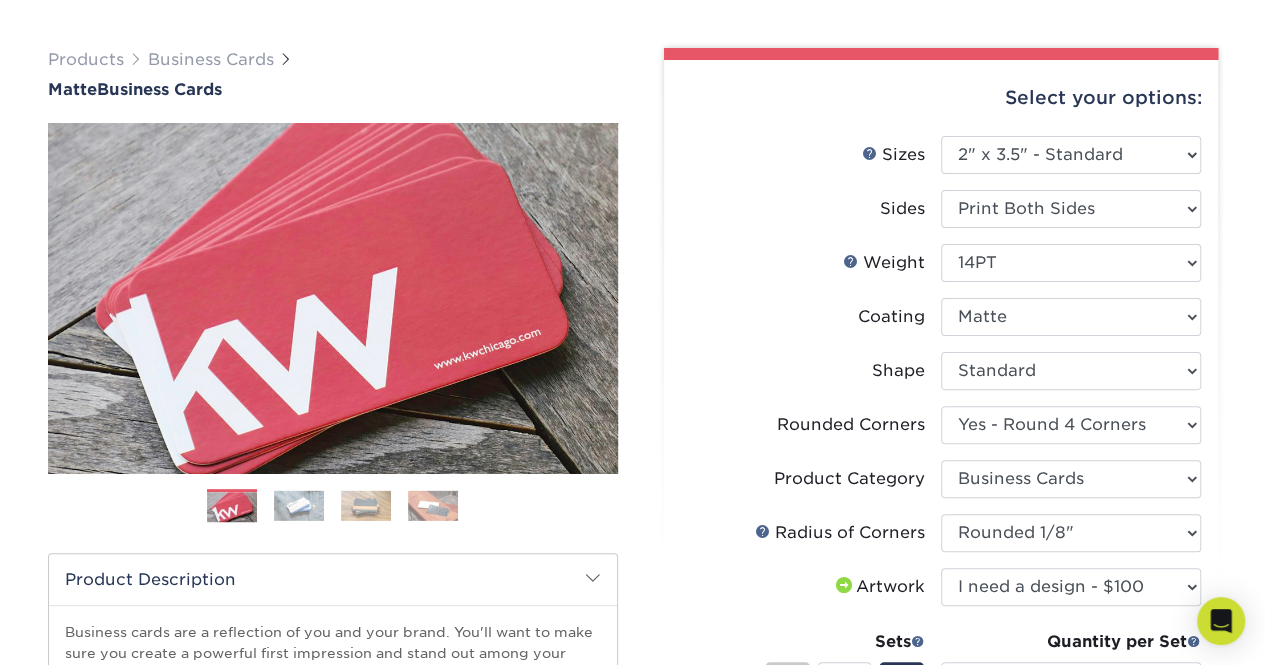 click on "Please Select I will upload files I need a design - $100" at bounding box center [1071, 587] 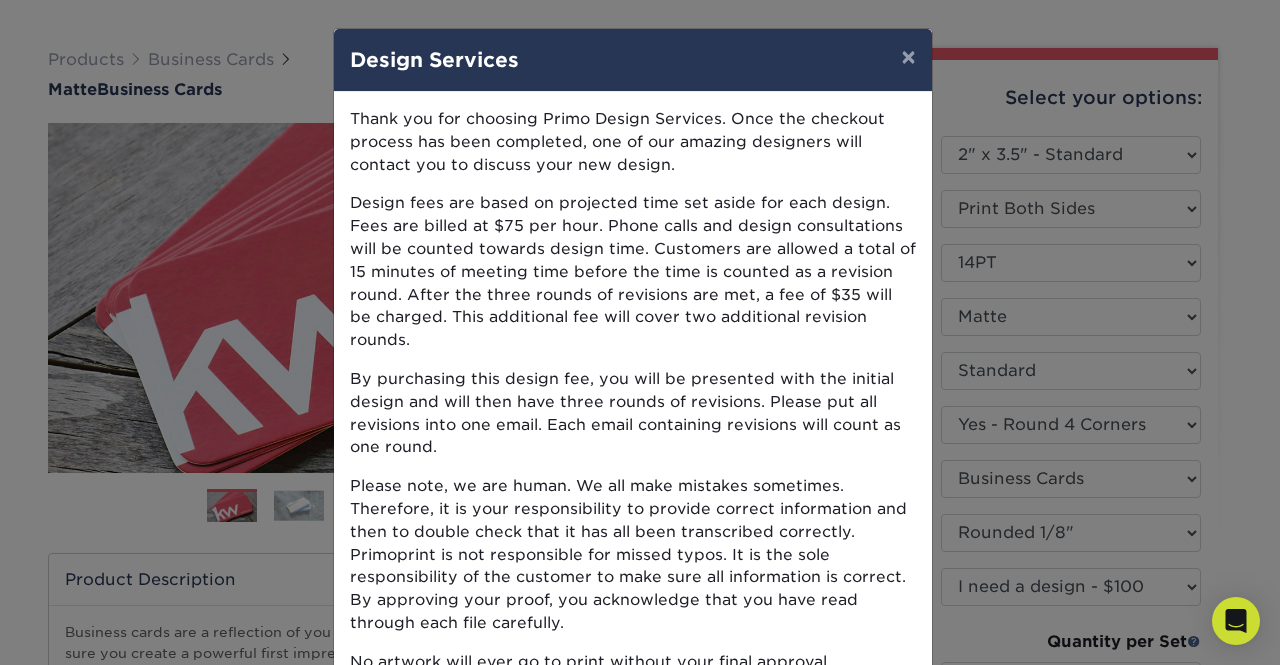 click on "×
Design Services
Thank you for choosing Primo Design Services. Once the checkout process has been completed, one of our amazing designers will contact you to discuss your new design.
Design fees are based on projected time set aside for each design. Fees are billed at $75 per hour. Phone calls and design consultations will be counted towards design time. Customers are allowed a total of 15 minutes of meeting time before the time is counted as a revision round. After the three rounds of revisions are met, a fee of $35 will be charged. This additional fee will cover two additional revision rounds.
By purchasing this design fee, you will be presented with the initial design and will then have three rounds of revisions. Please put all revisions into one email. Each email containing revisions will count as one round.
No artwork will ever go to print without your final approval." at bounding box center [640, 332] 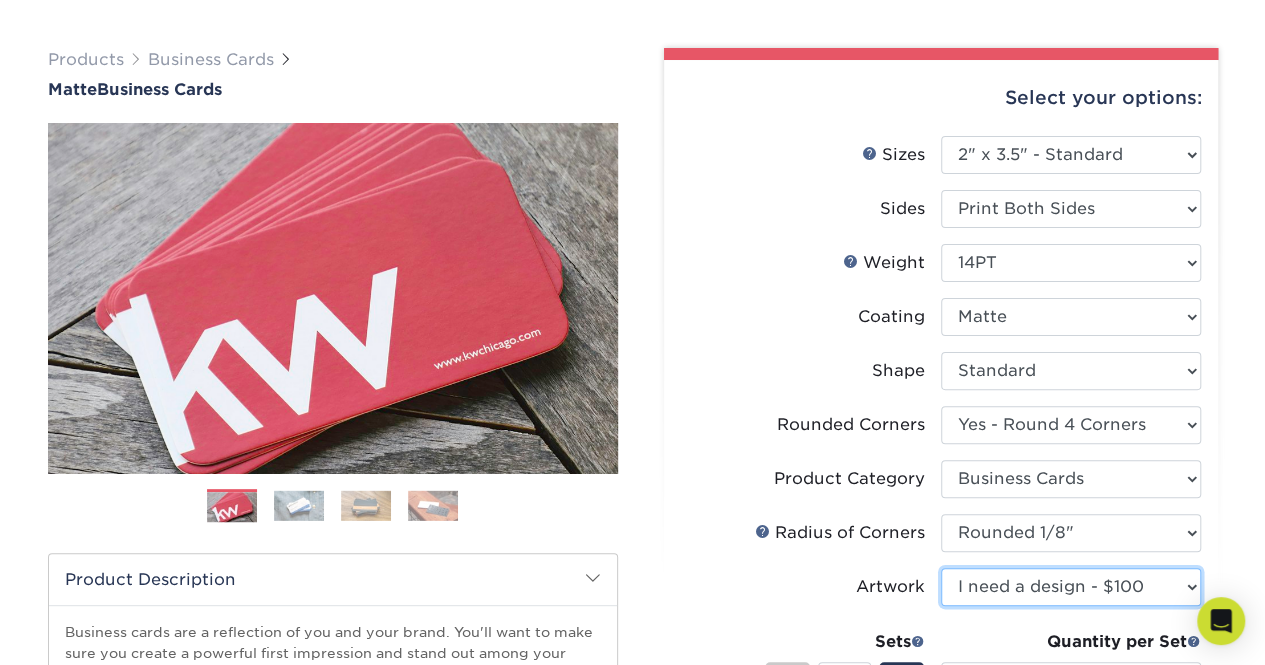 click on "Please Select I will upload files I need a design - $100" at bounding box center (1071, 587) 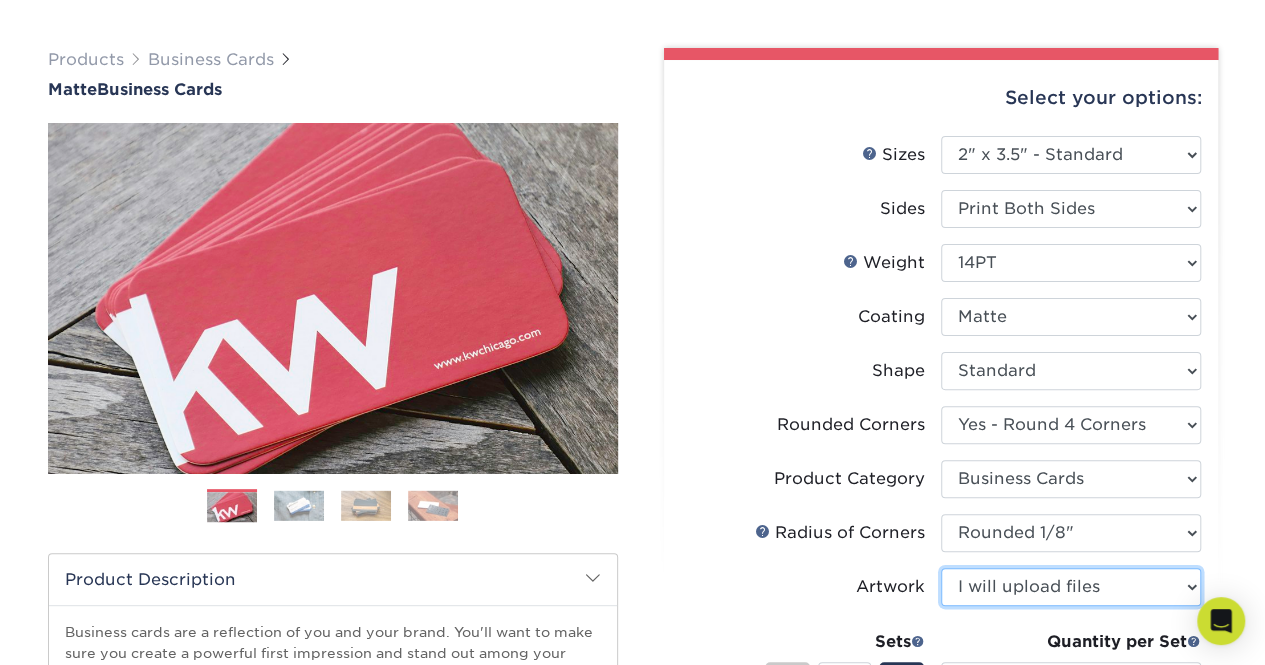 click on "Please Select I will upload files I need a design - $100" at bounding box center [1071, 587] 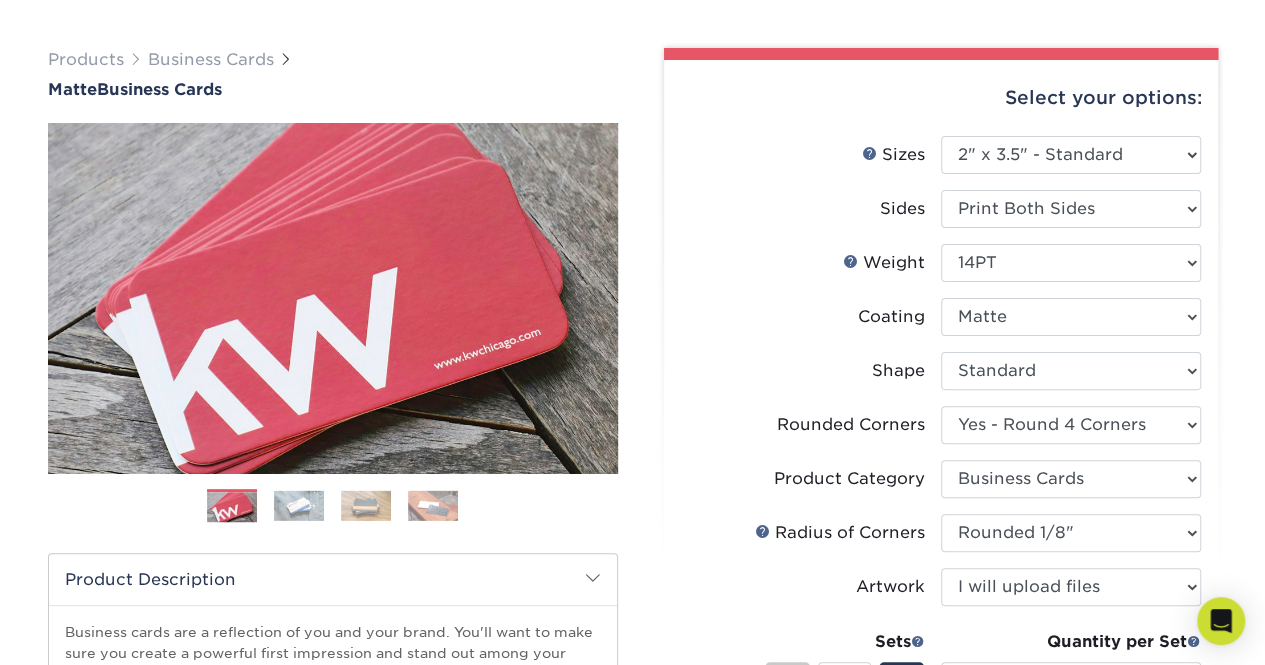 click on "Product Category" at bounding box center [811, 479] 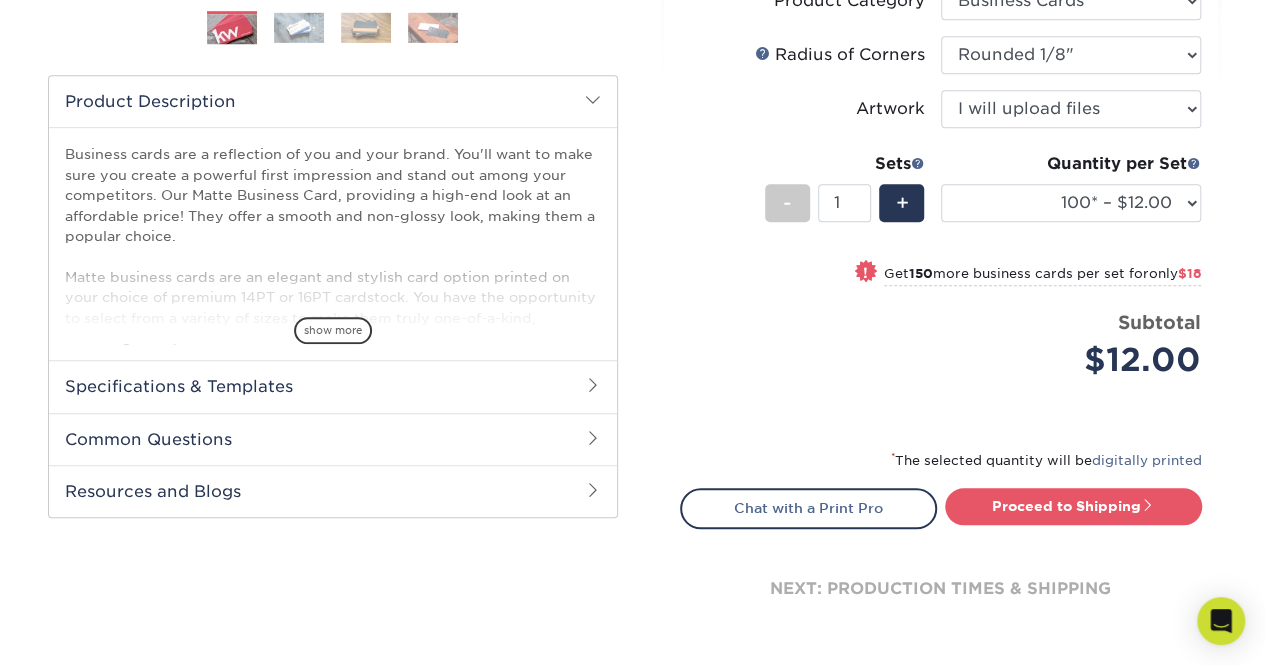 scroll, scrollTop: 600, scrollLeft: 0, axis: vertical 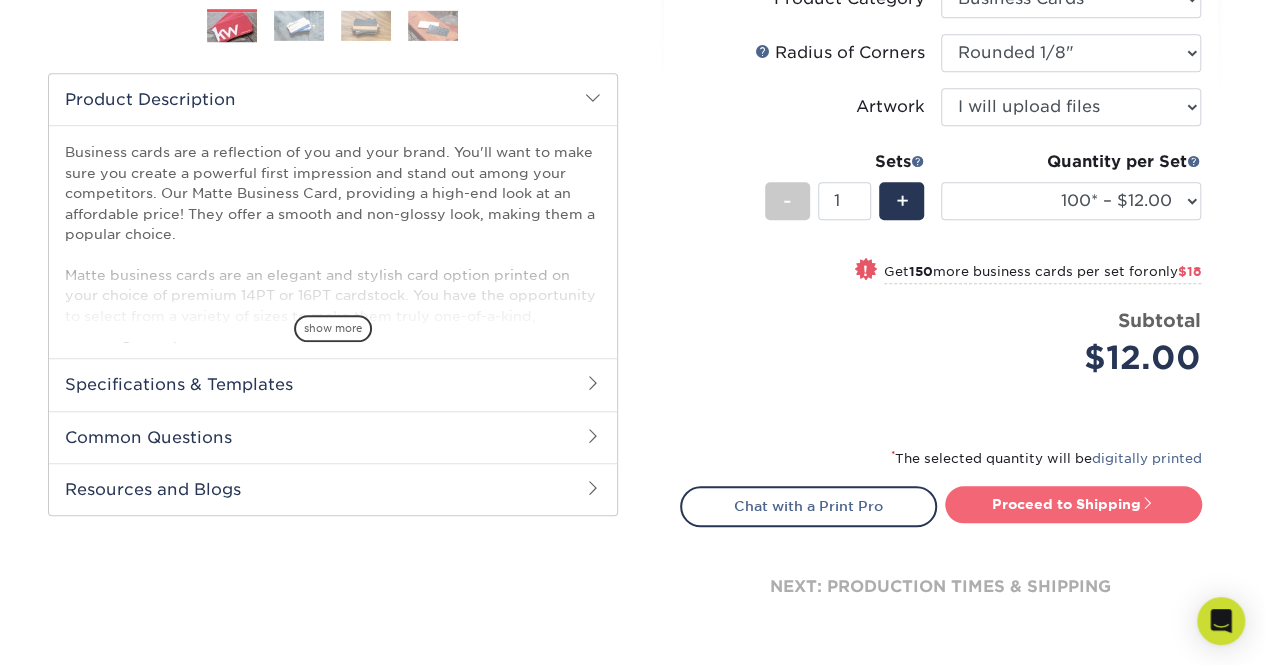 click on "Proceed to Shipping" at bounding box center [1073, 504] 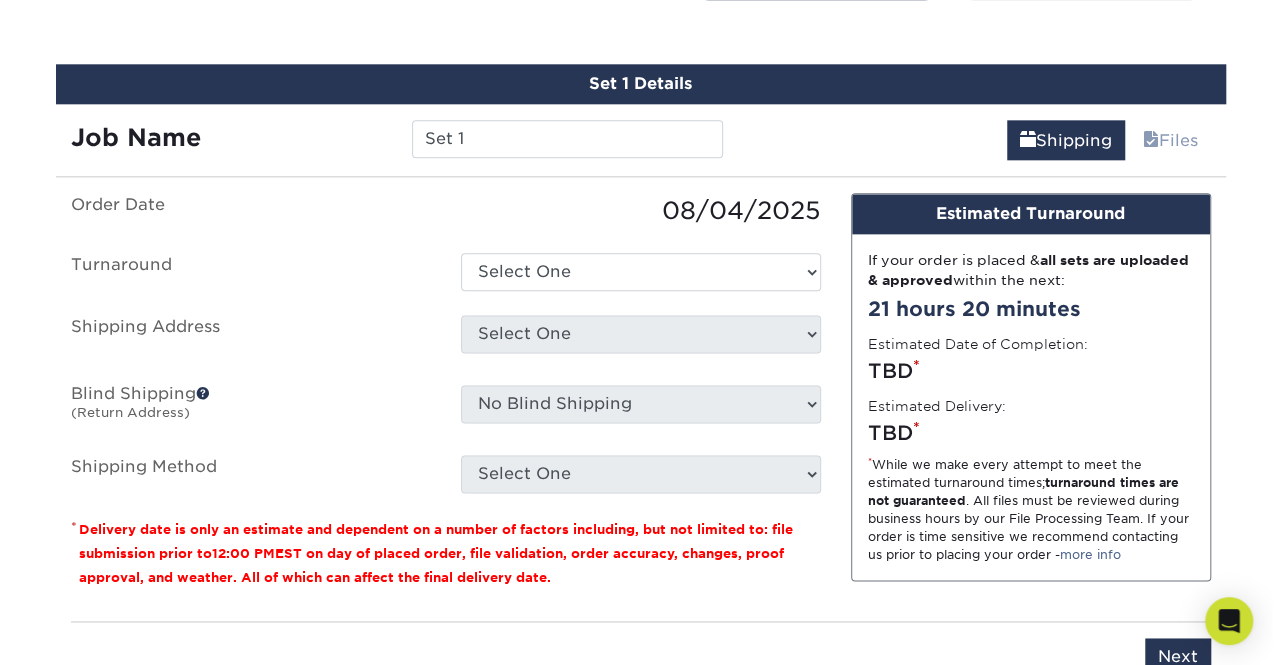 scroll, scrollTop: 1140, scrollLeft: 0, axis: vertical 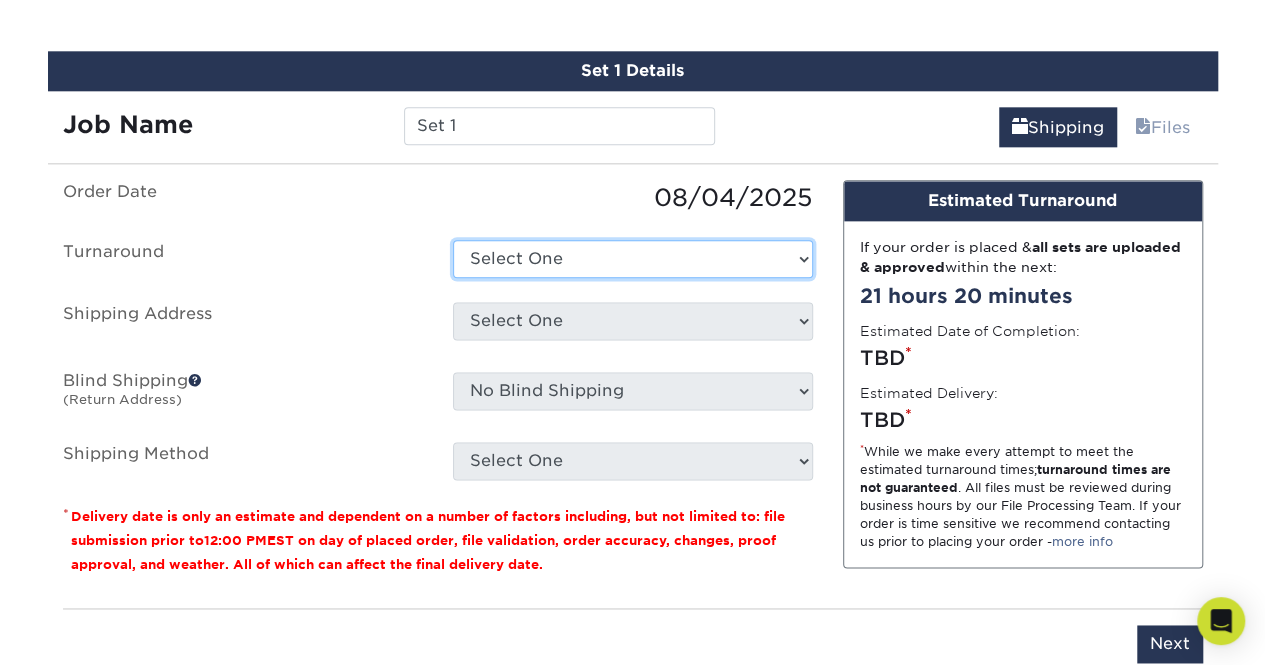click on "Select One 2-4 Business Days 2 Day Next Business Day" at bounding box center (633, 259) 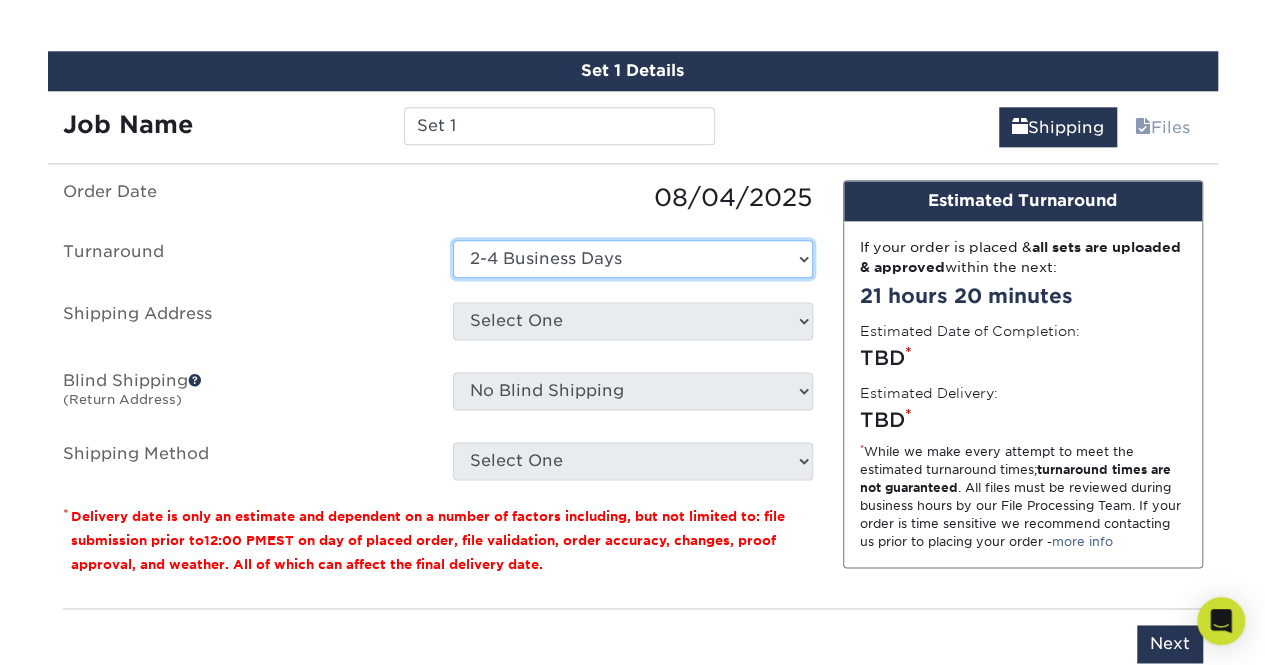 click on "Select One 2-4 Business Days 2 Day Next Business Day" at bounding box center [633, 259] 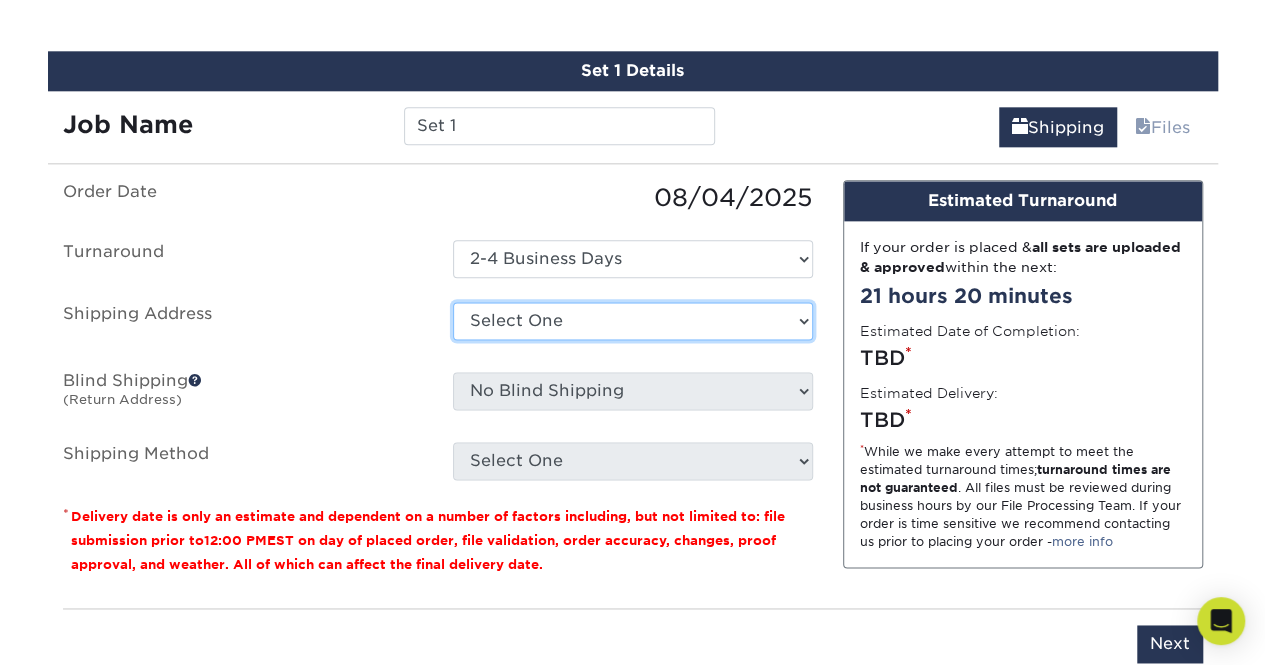 click on "Select One
+ Add New Address
- Login" at bounding box center (633, 321) 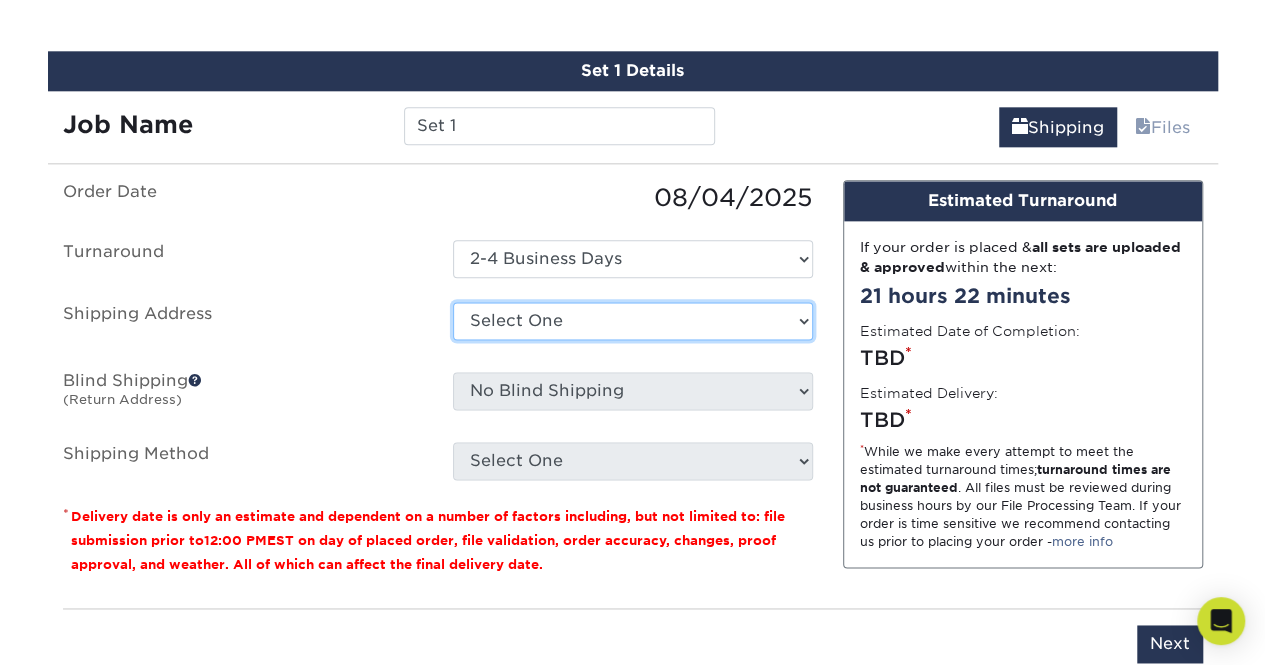 select on "newaddress" 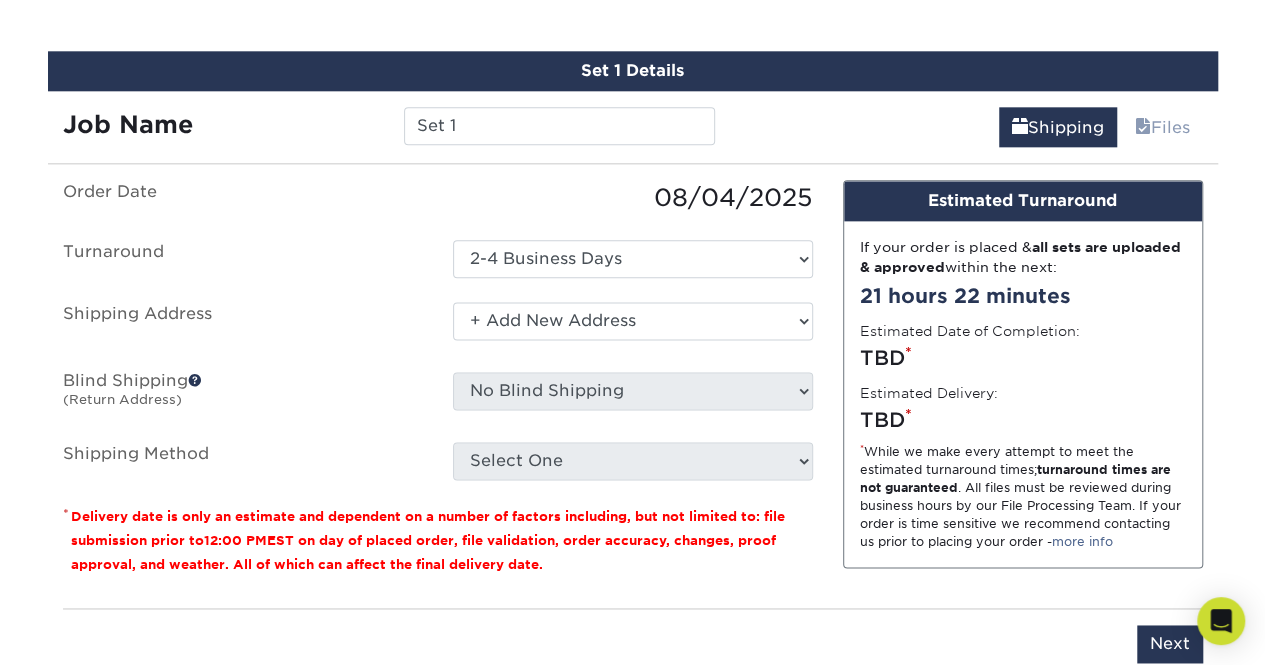 click on "Select One
+ Add New Address
- Login" at bounding box center [633, 321] 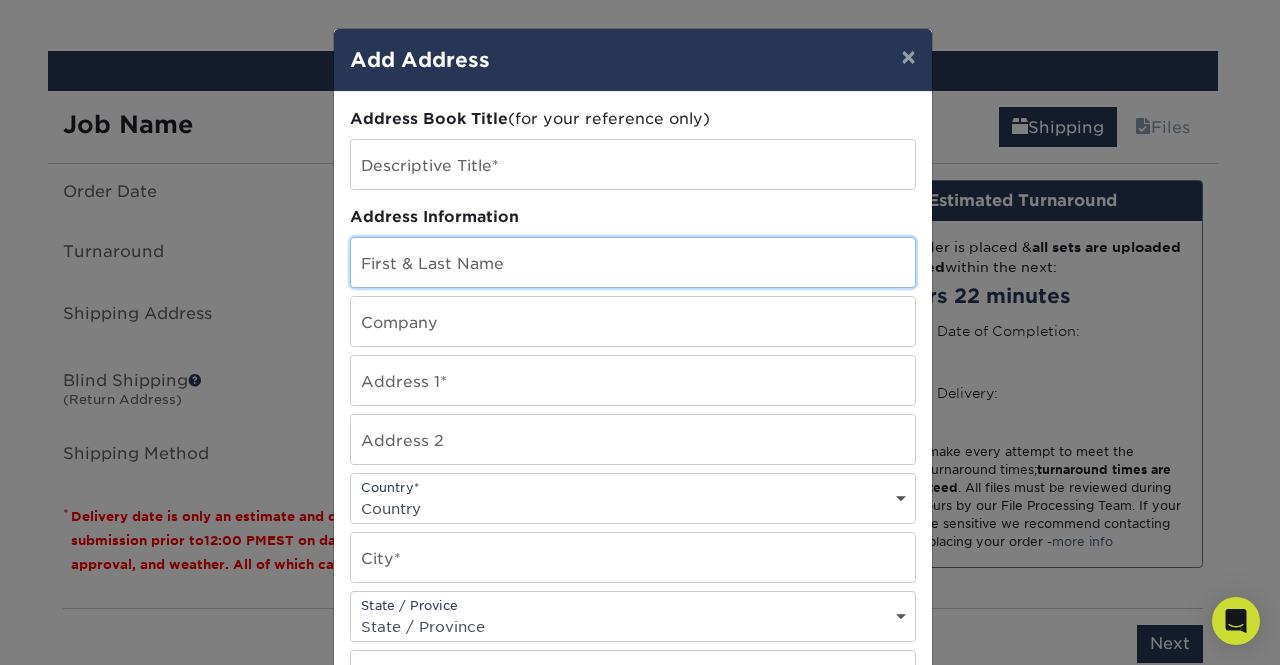 click at bounding box center [633, 262] 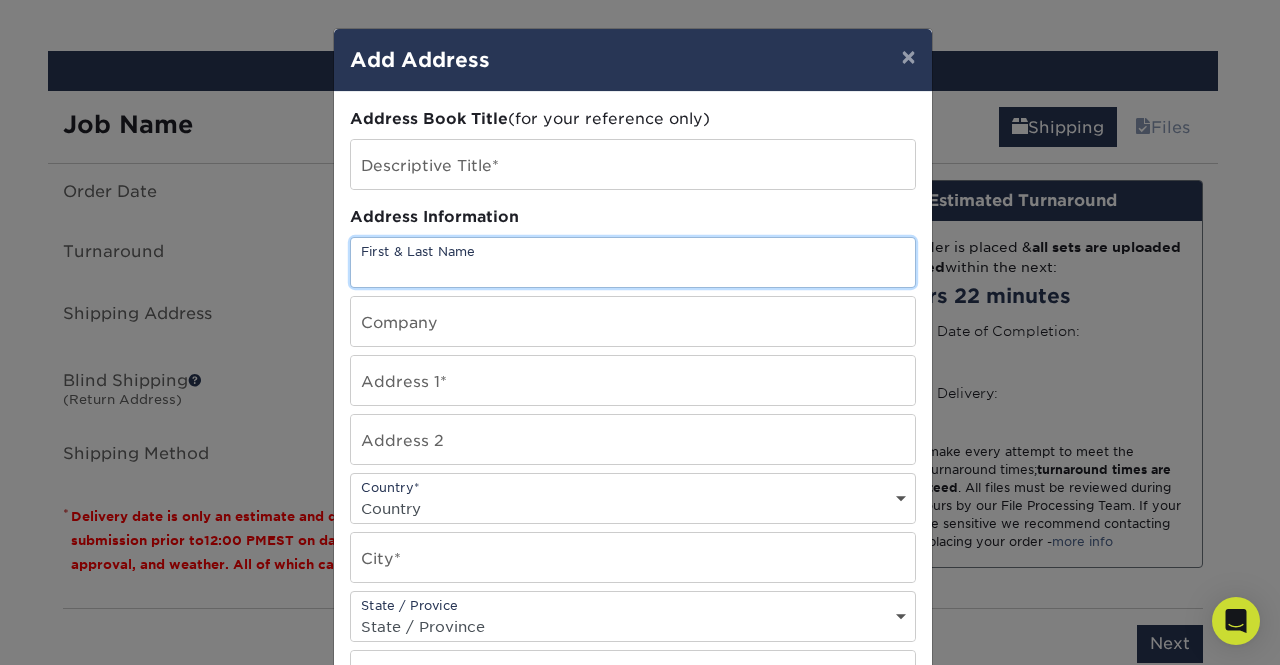 type on "[NAME]" 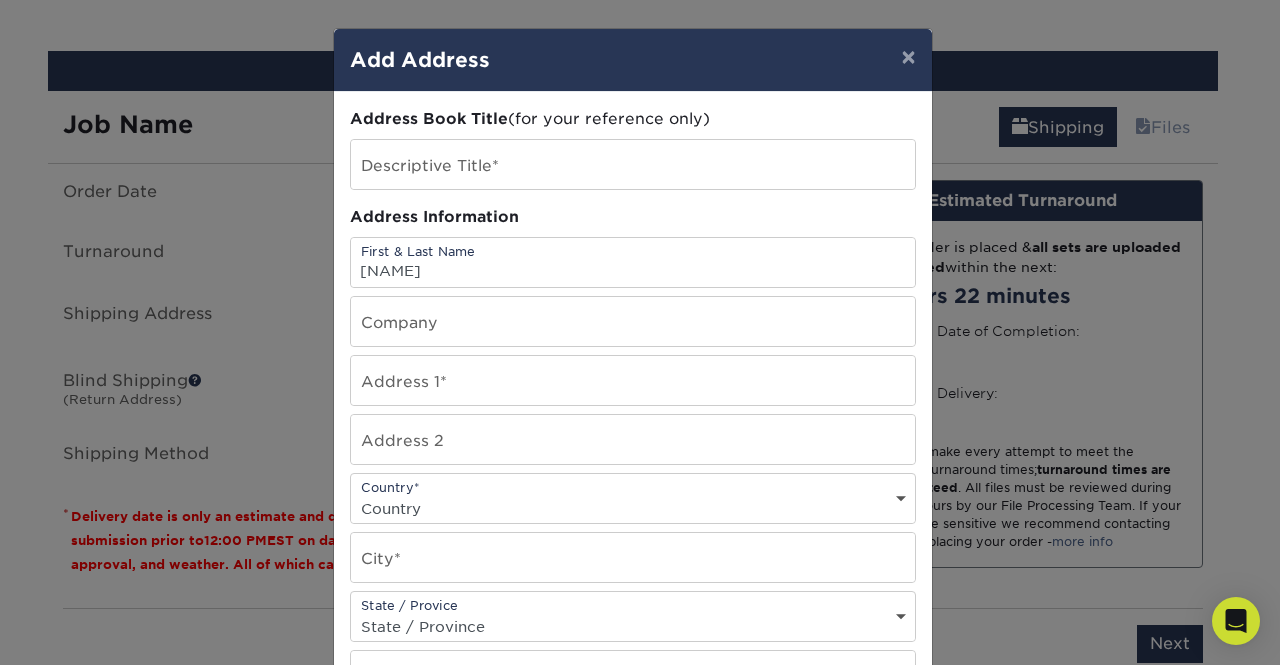 type on "807 San Mateo" 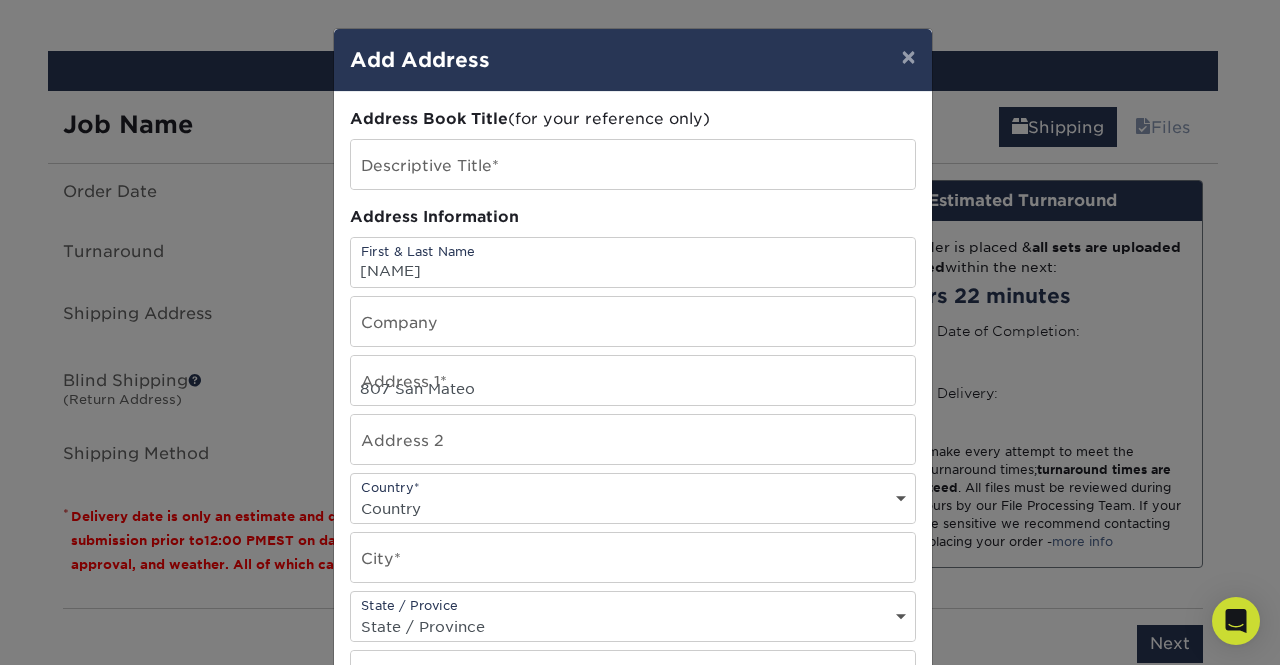 select on "US" 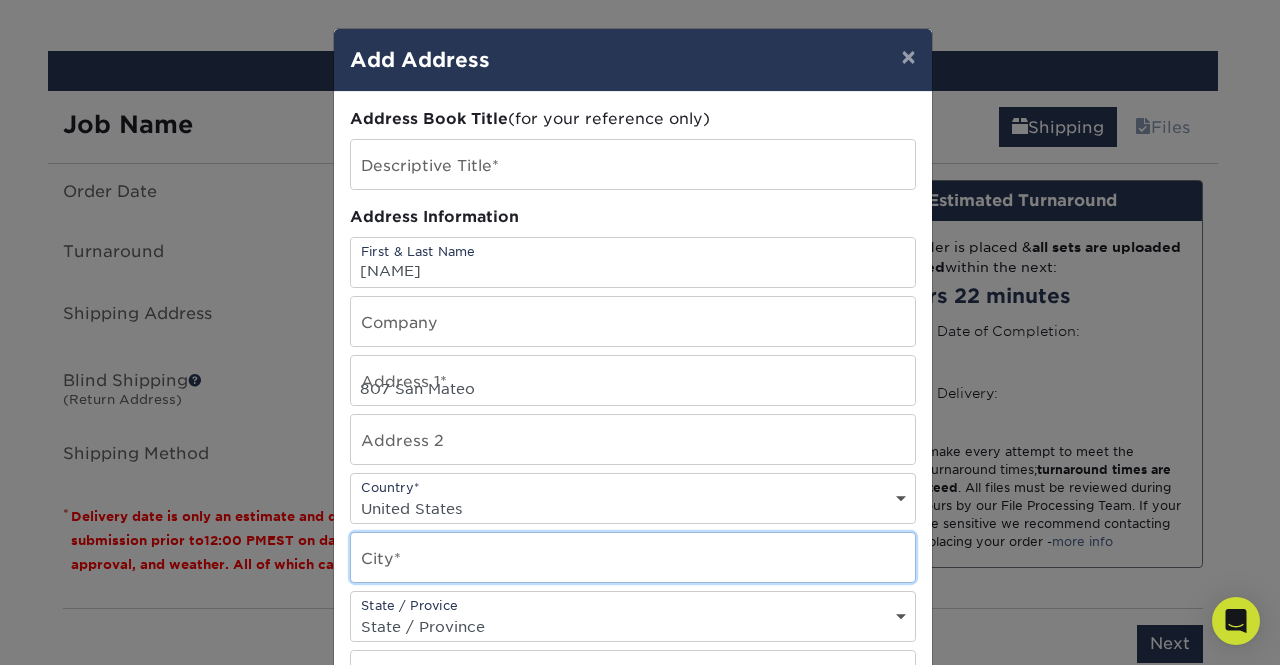 type on "[CITY]" 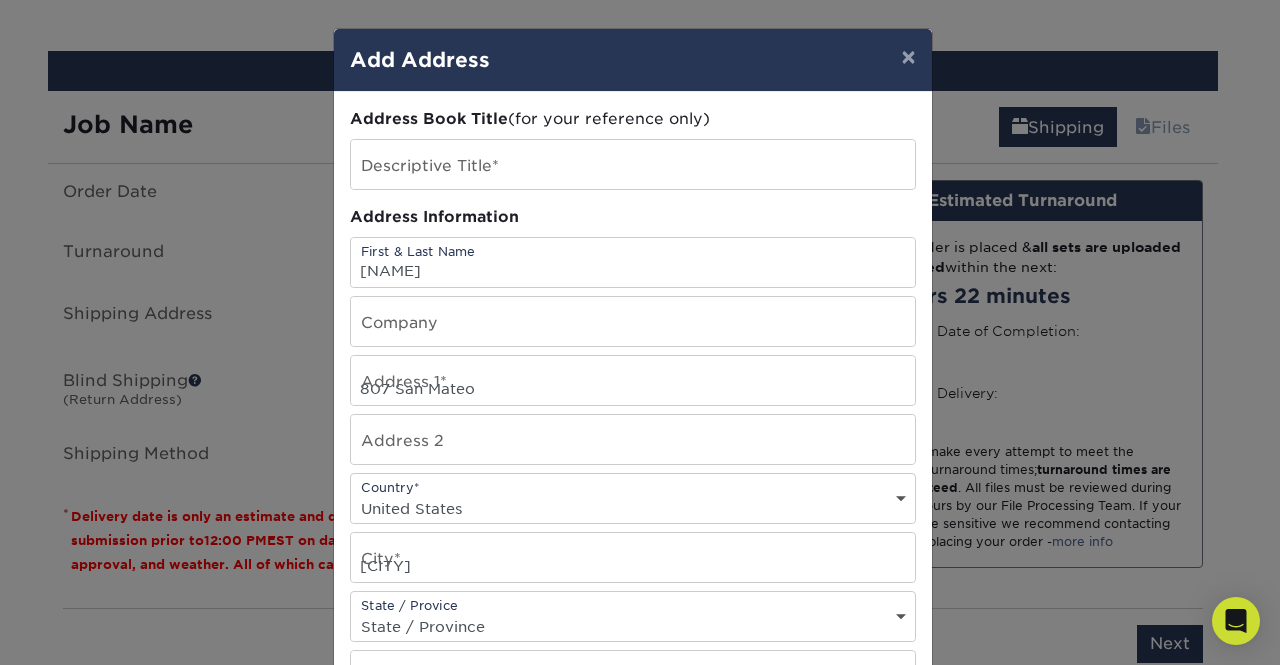 select on "[STATE]" 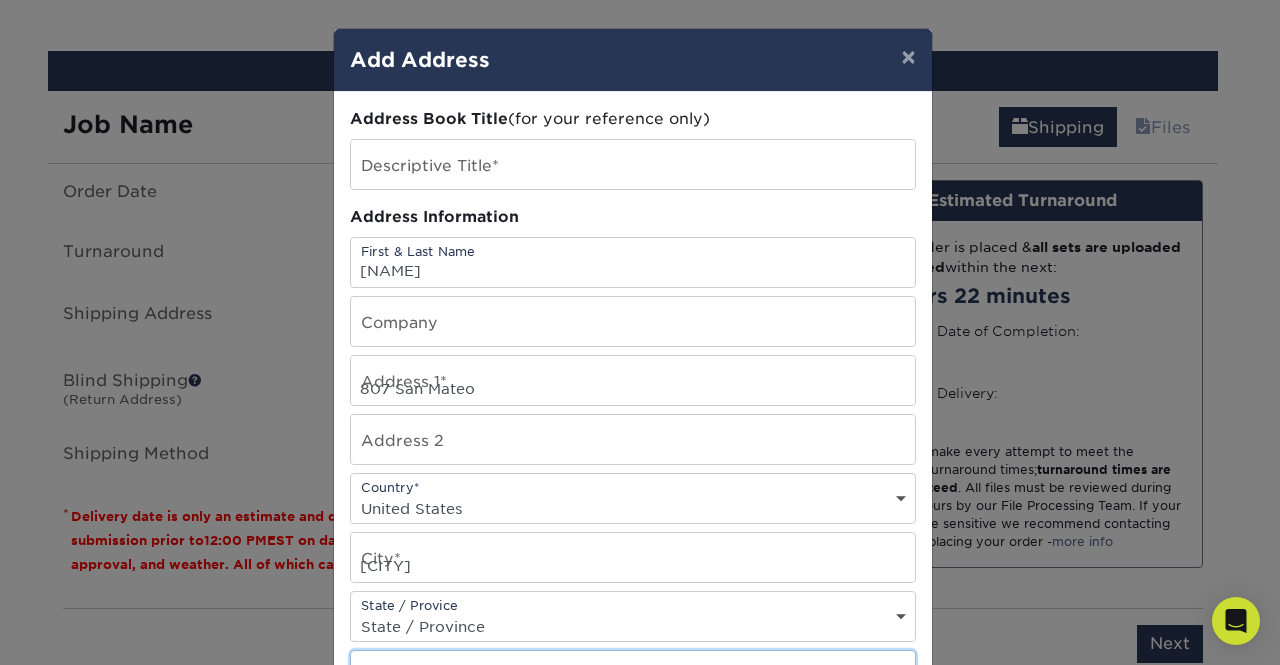 type on "[ZIP]" 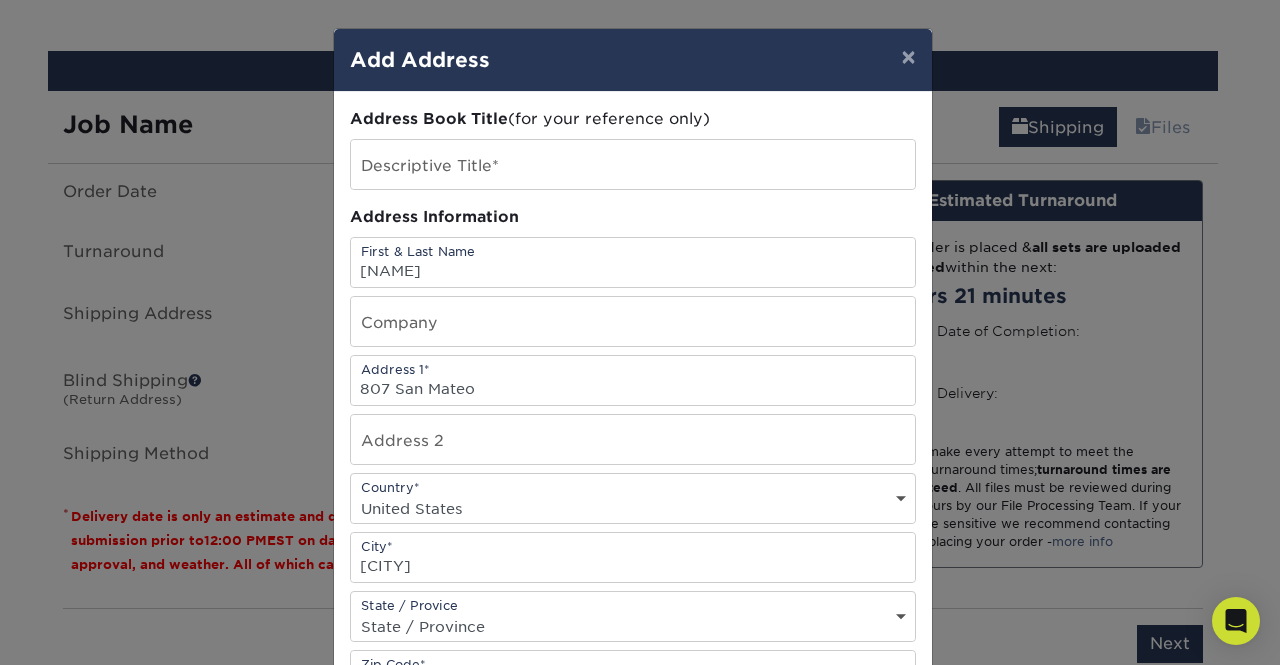 click on "Address Book Title  (for your reference only)
Descriptive Title*
Address Information
First & Last Name
[NAME]
Company
Address 1*
807 San Mateo
Address 2
Country*" at bounding box center (633, 539) 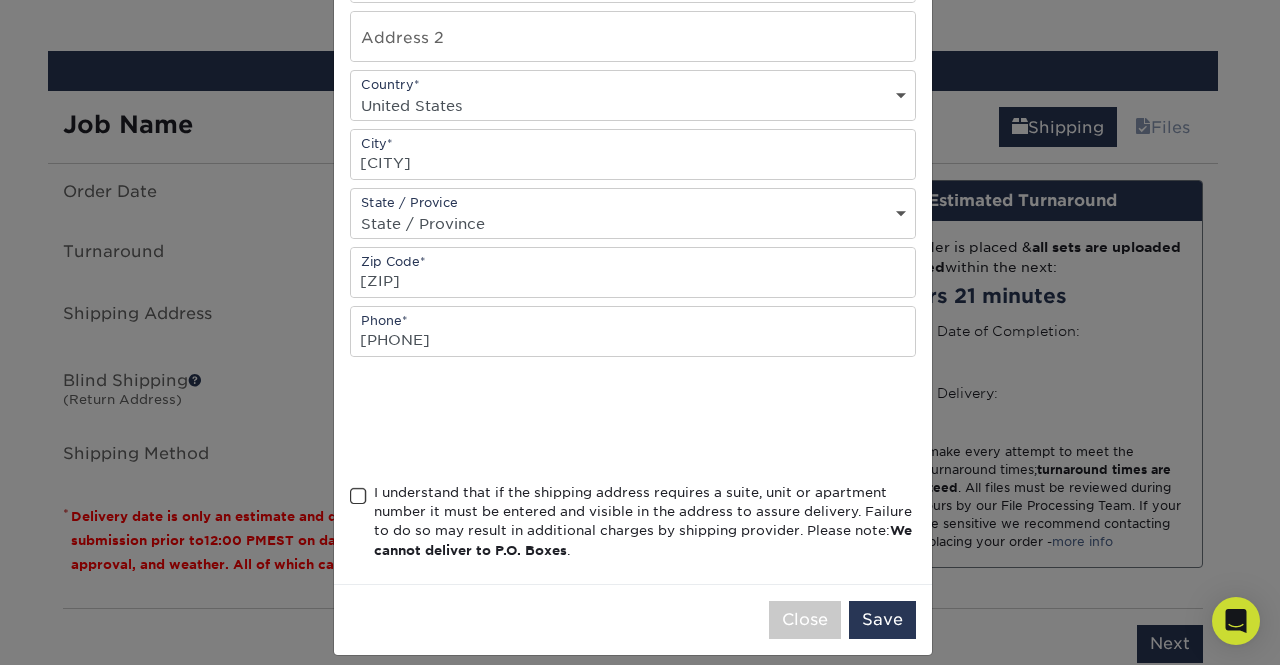 scroll, scrollTop: 413, scrollLeft: 0, axis: vertical 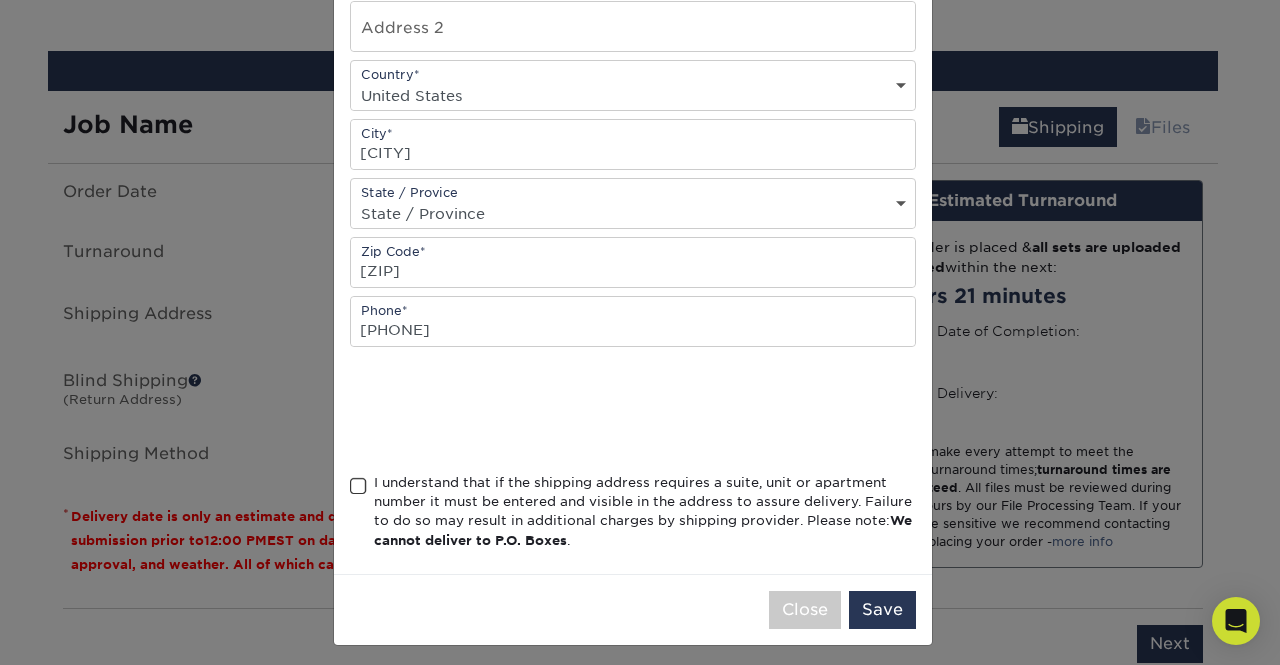click at bounding box center [358, 486] 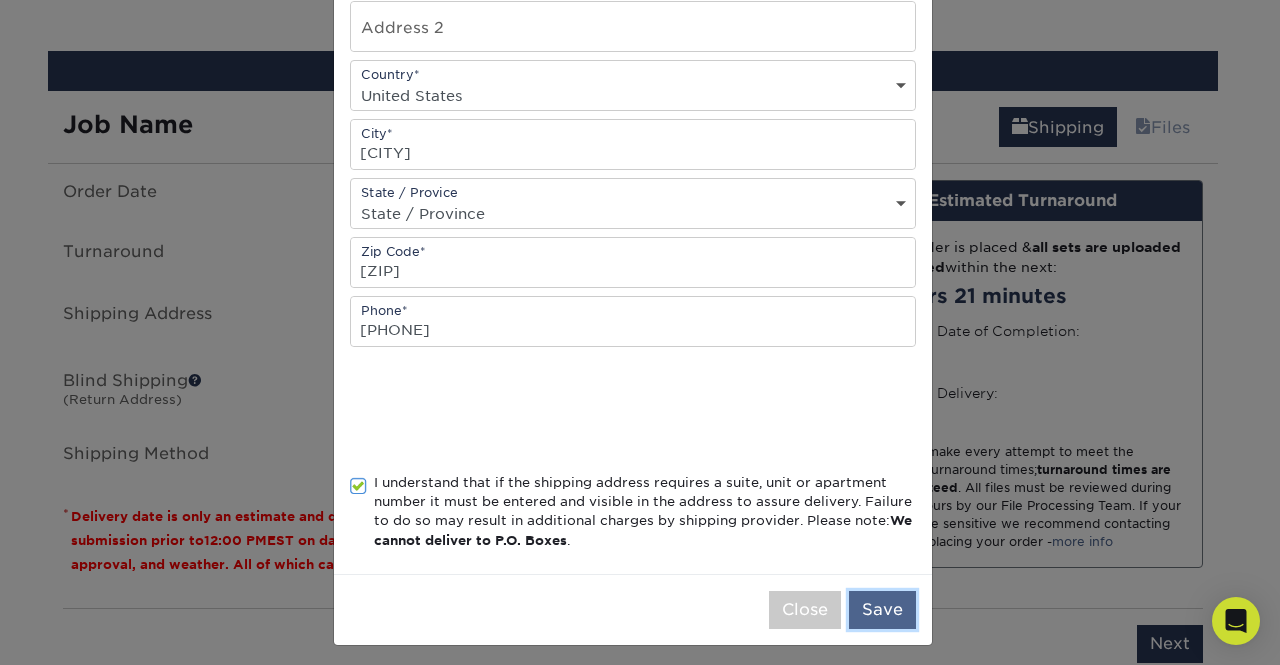 click on "Save" at bounding box center (882, 610) 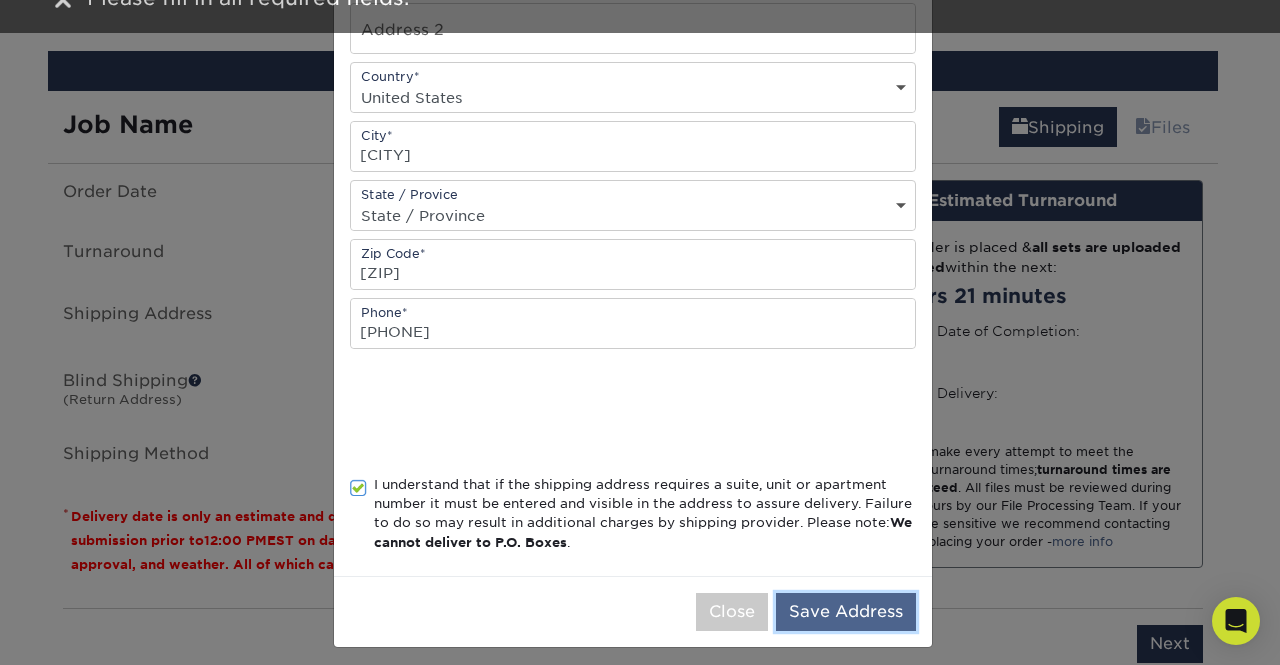 scroll, scrollTop: 414, scrollLeft: 0, axis: vertical 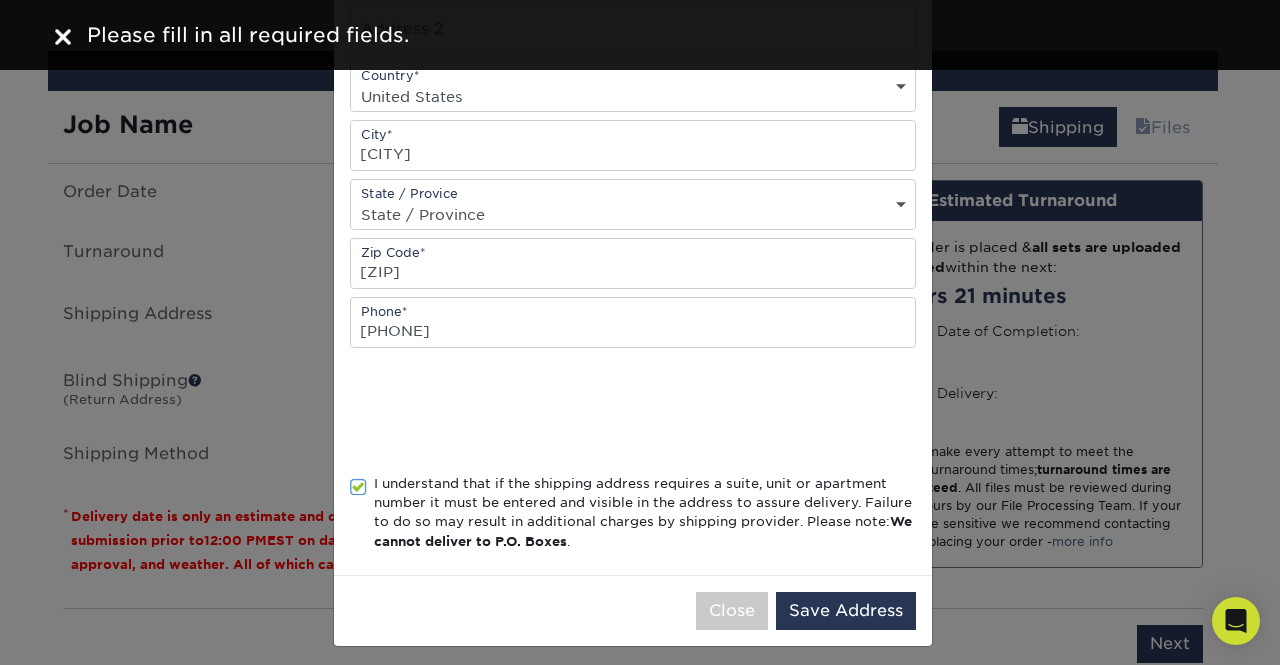 click on "Address Book Title  (for your reference only)
Descriptive Title*
Address Information
First & Last Name
[NAME]
Company
Address 1*
807 San Mateo
Address 2
Country*
Country United States Canada Afghanistan NT" at bounding box center [633, 126] 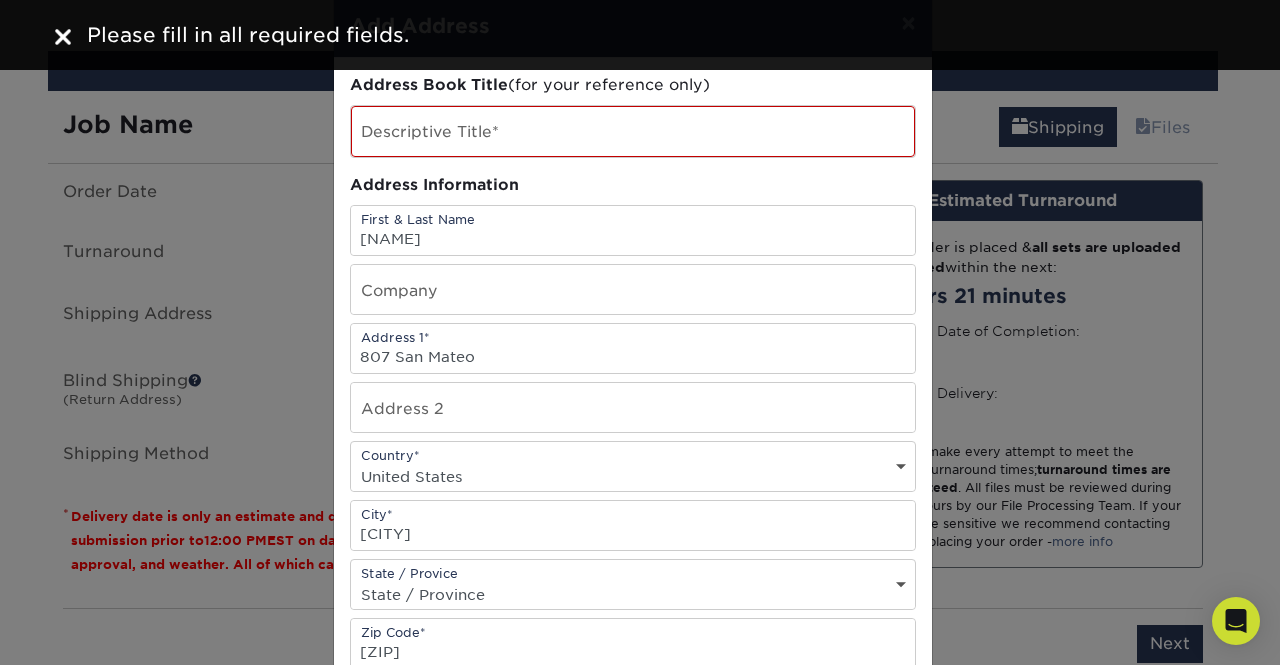 scroll, scrollTop: 0, scrollLeft: 0, axis: both 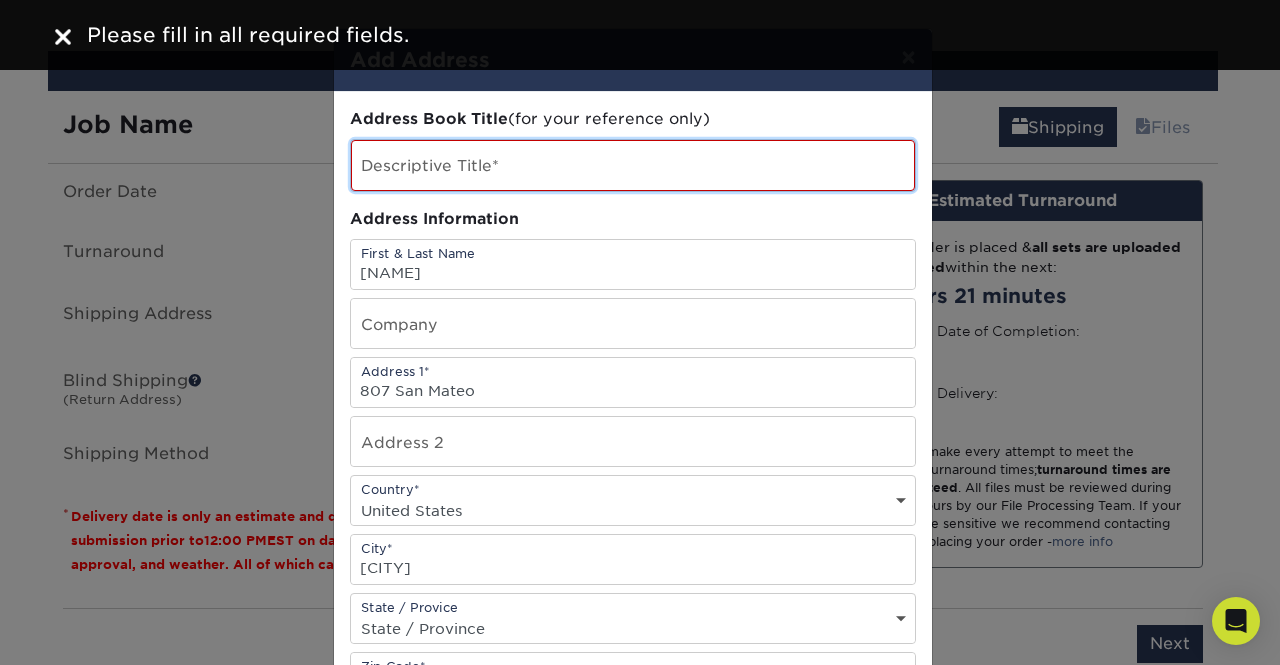 click at bounding box center [633, 165] 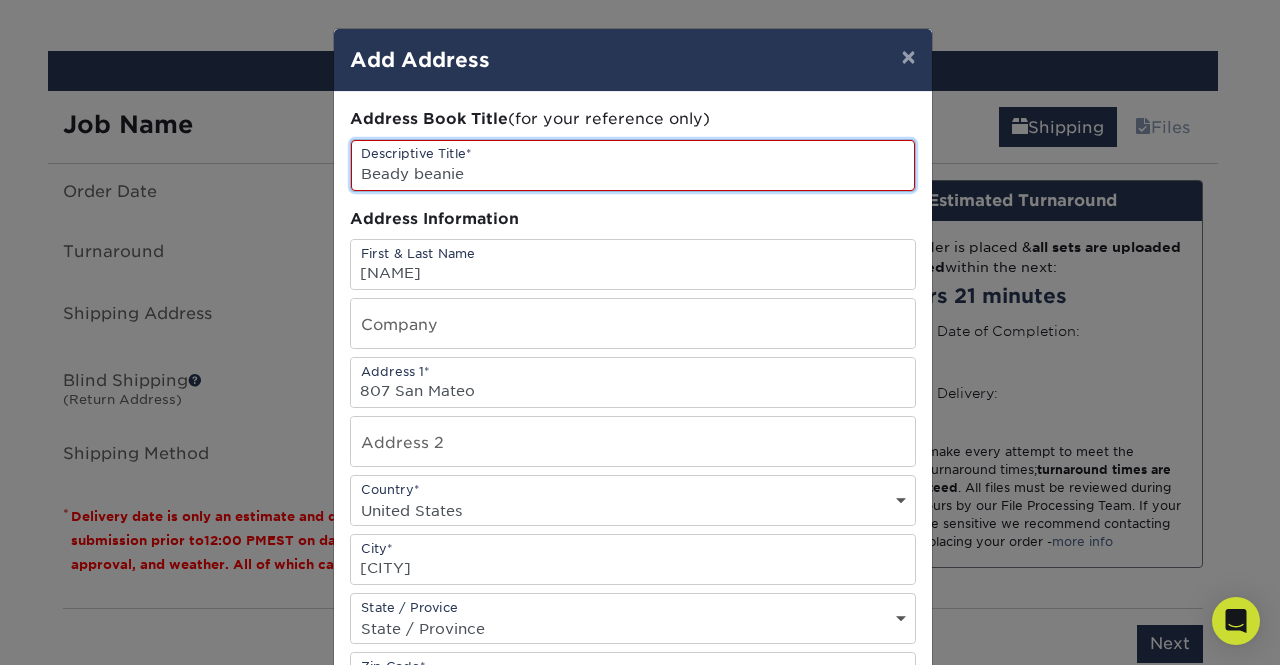 type on "Beady beanie" 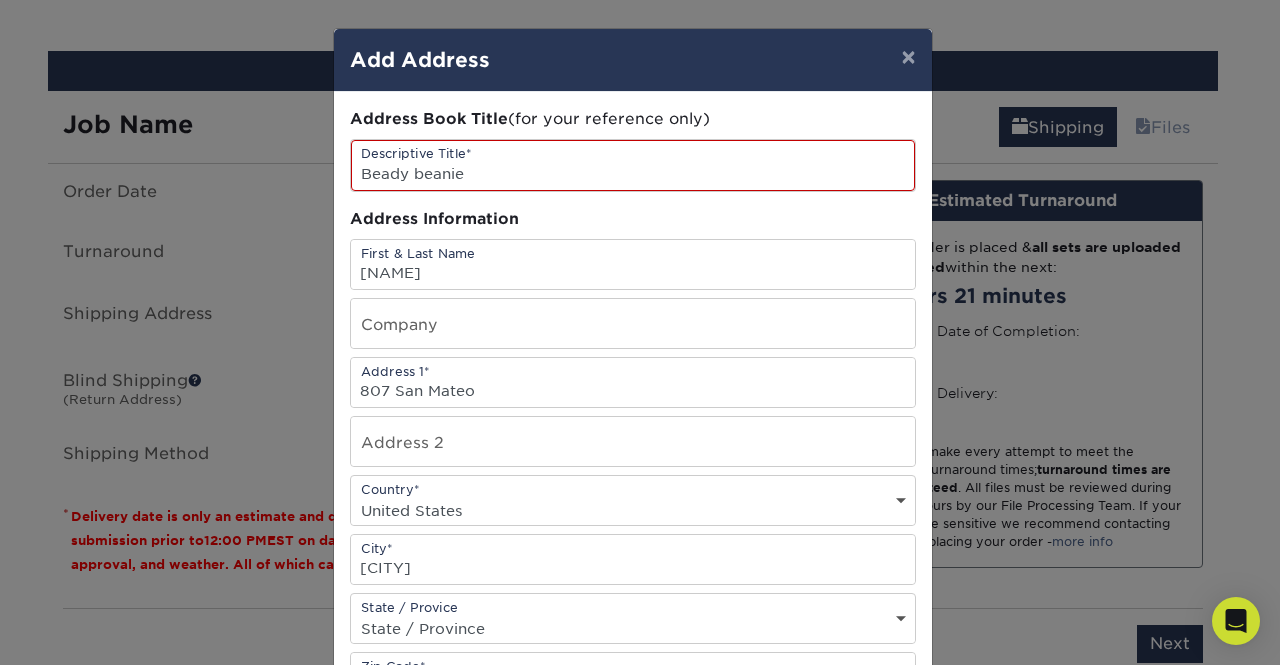 click on "Address Book Title  (for your reference only)
Descriptive Title*
Beady beanie
Address Information
First & Last Name
[NAME]
Company
Address 1*
807 San Mateo
Address 2
Country* Country Canada NT" at bounding box center (633, 540) 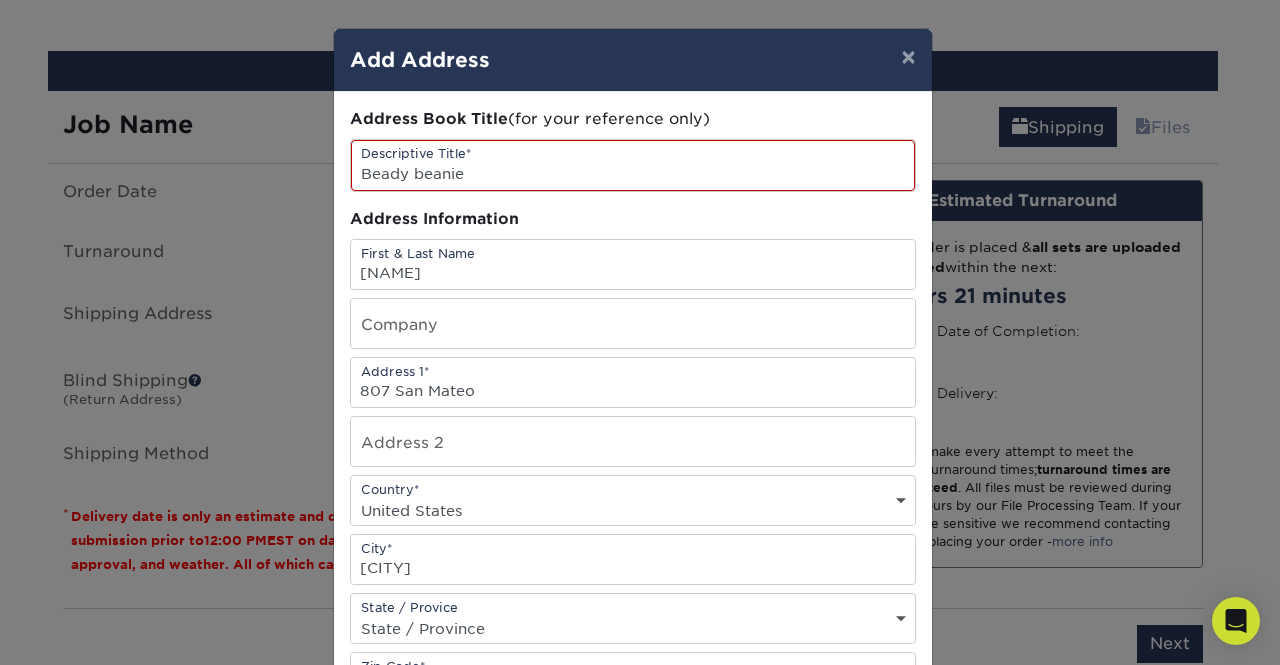 click on "Address Book Title  (for your reference only)
Descriptive Title*
Beady beanie
Address Information
First & Last Name
[NAME]
Company
Address 1*
807 San Mateo
Address 2
Country* Country Canada NT" at bounding box center [633, 540] 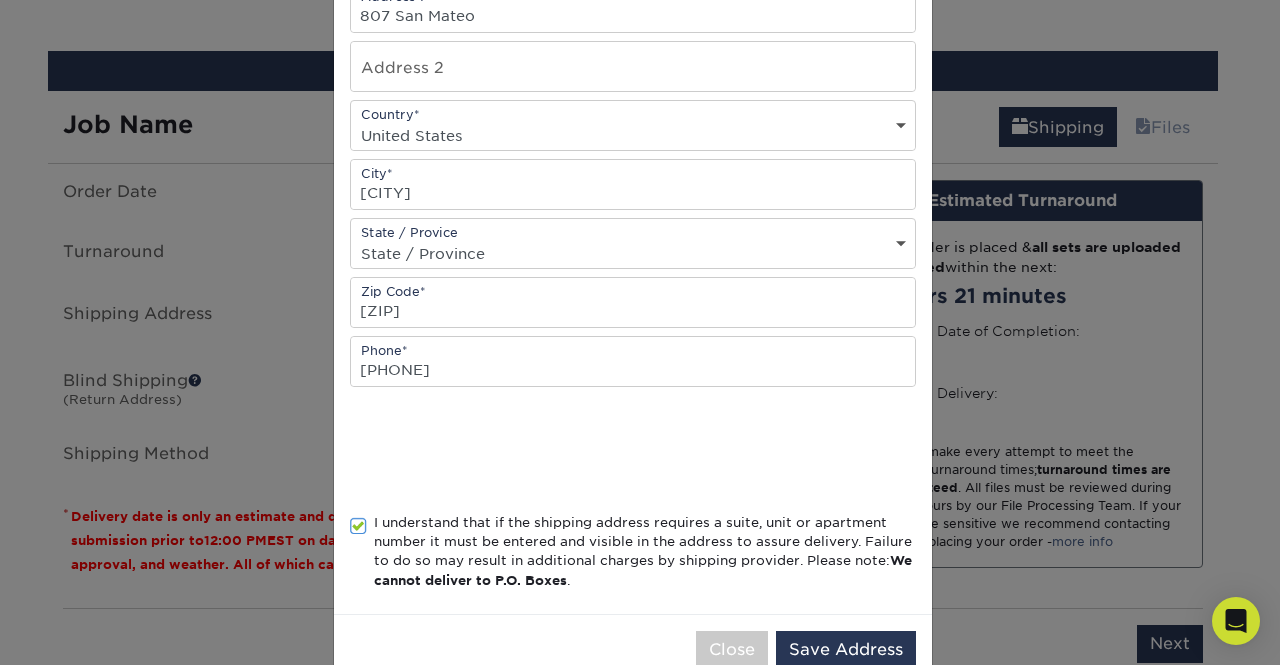 scroll, scrollTop: 414, scrollLeft: 0, axis: vertical 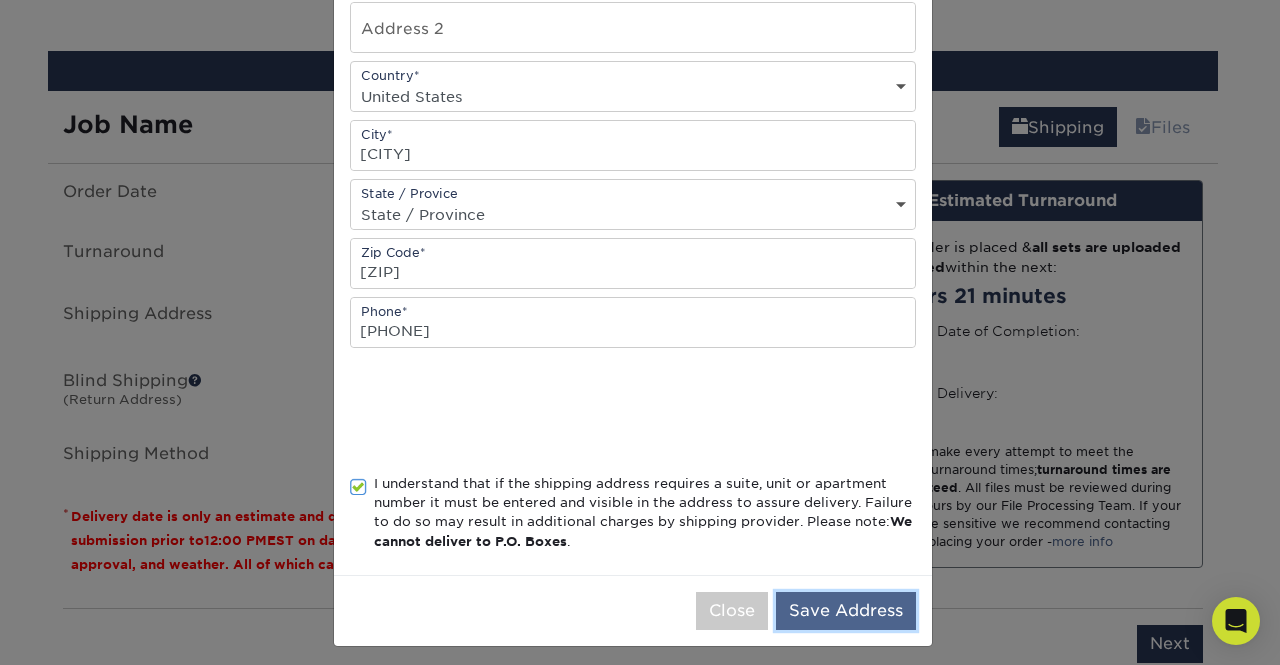 click on "Save Address" at bounding box center (846, 611) 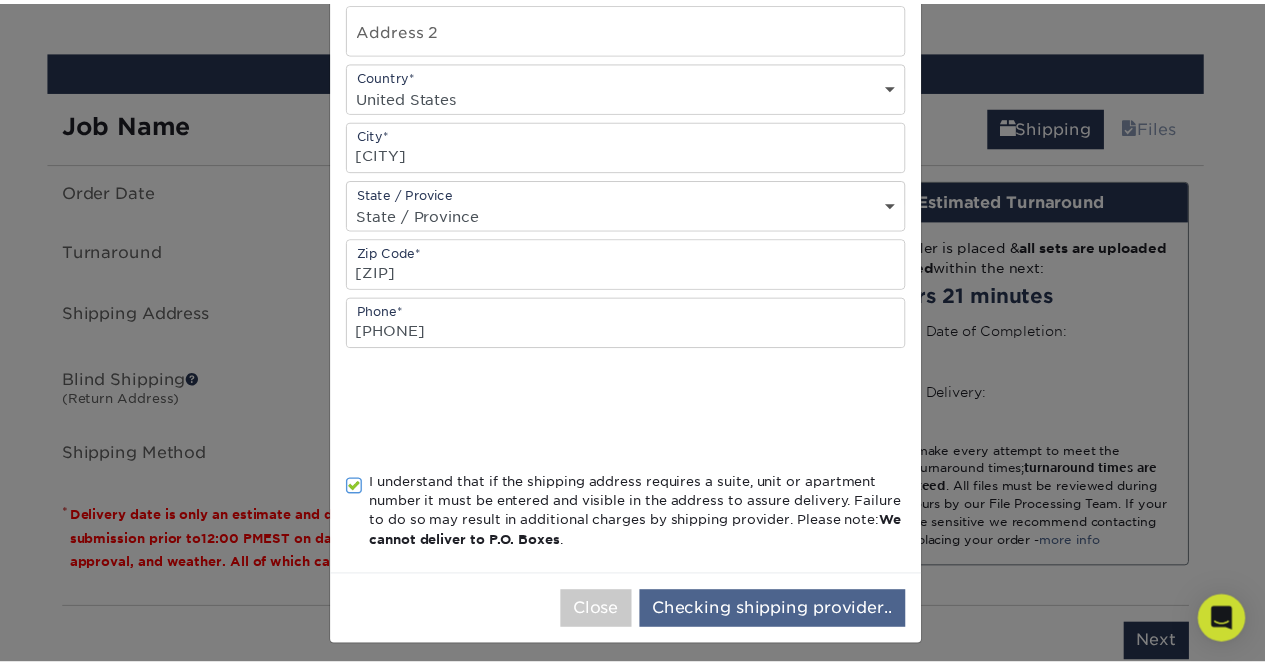 scroll, scrollTop: 0, scrollLeft: 0, axis: both 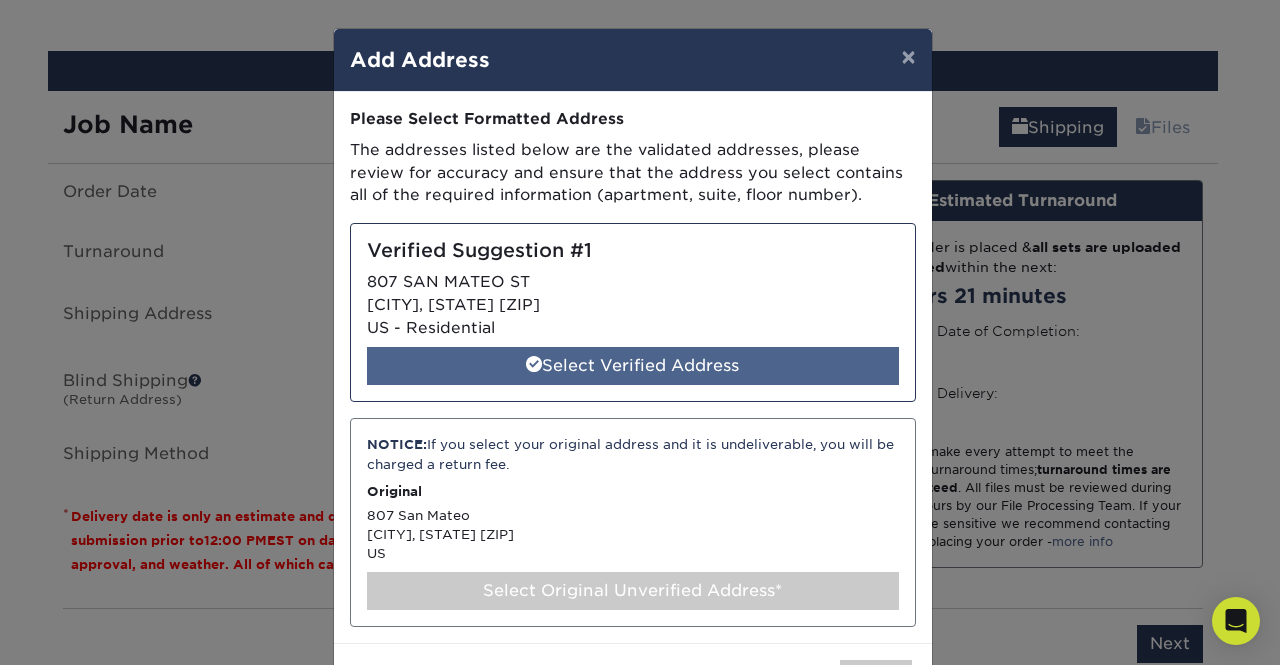 click on "Select Verified Address" at bounding box center [633, 366] 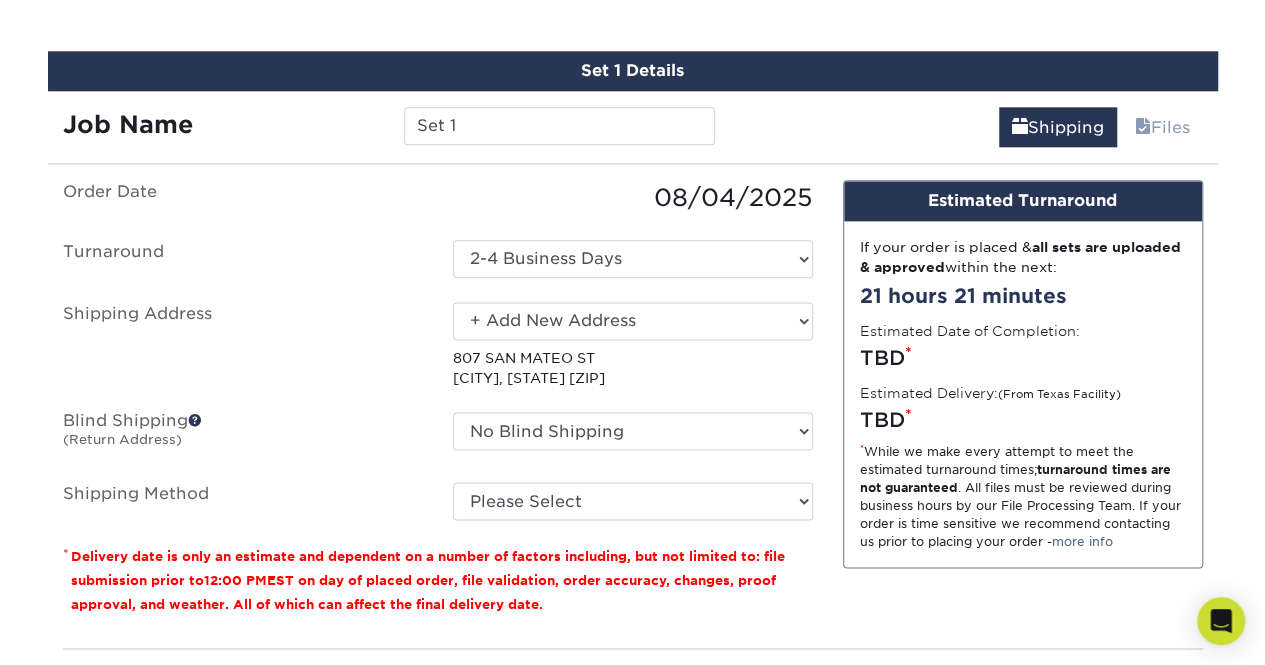 click on "No Blind Shipping
+ Add New Address" at bounding box center [633, 435] 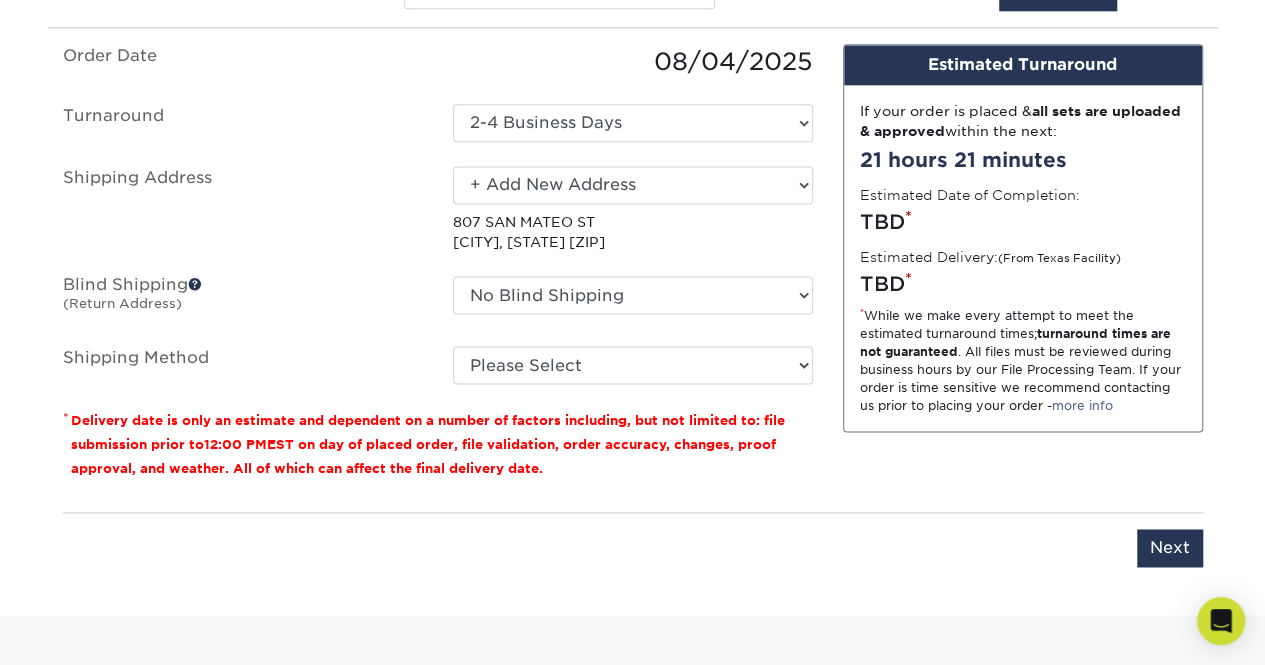 scroll, scrollTop: 1226, scrollLeft: 0, axis: vertical 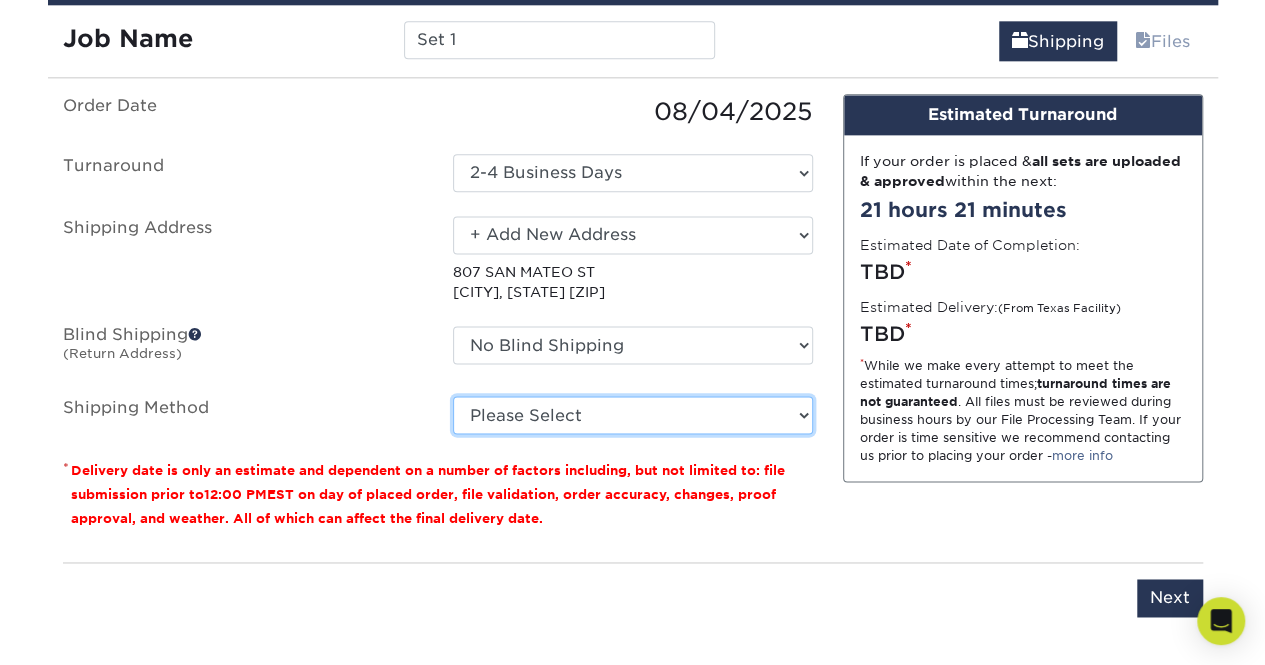 click on "Please Select Ground Shipping (+$7.84) 3 Day Shipping Service (+$20.12) 2 Day Air Shipping (+$20.59) Next Day Shipping by 5pm (+$26.48) Next Day Shipping by 12 noon (+$28.76) Next Day Air Early A.M. (+$145.97)" at bounding box center (633, 415) 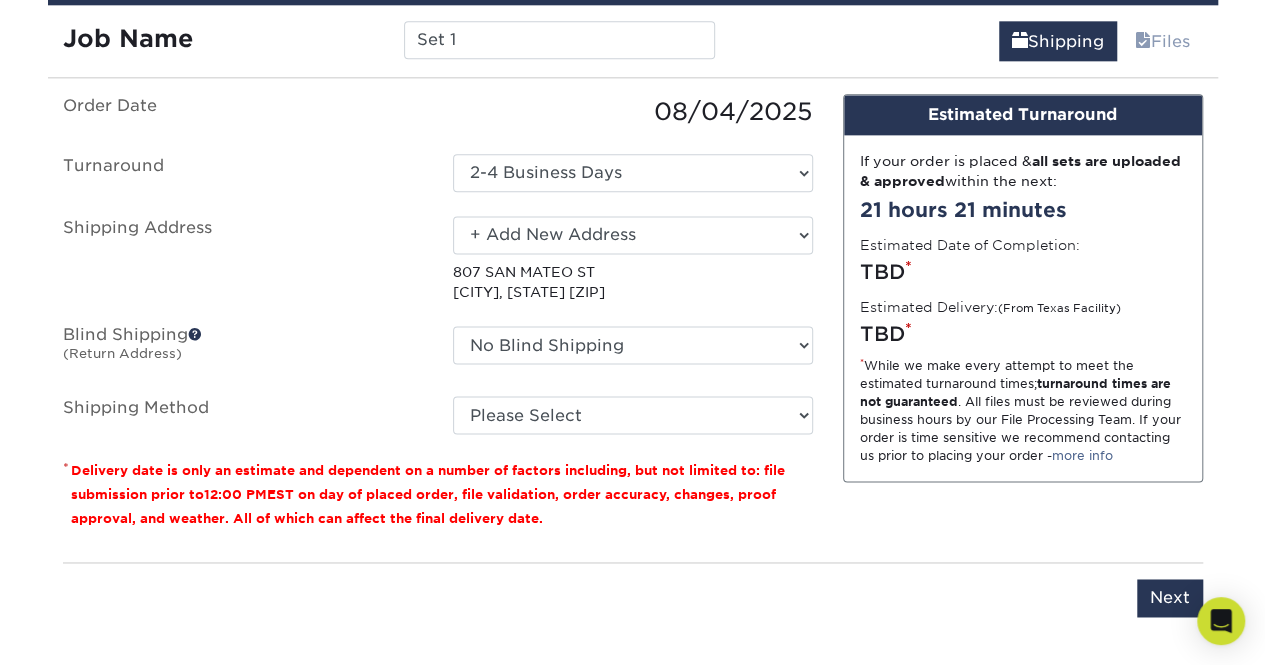 click on "Order Date
08/04/2025
Turnaround
Select One 2-4 Business Days 2 Day Next Business Day
Shipping Address
Select One
Beady beanie + Add New Address
- Login
807 SAN MATEO ST  SAN JUAN, TX 78589-4809
Blind Shipping  (Return Address)
No Blind Shipping
+ Add New Address
Shipping Method
Please Select Ground Shipping (+$7.84) 3 Day Shipping Service (+$20.12) 2 Day Air Shipping (+$20.59) Next Day Shipping by 5pm (+$26.48)" at bounding box center (438, 264) 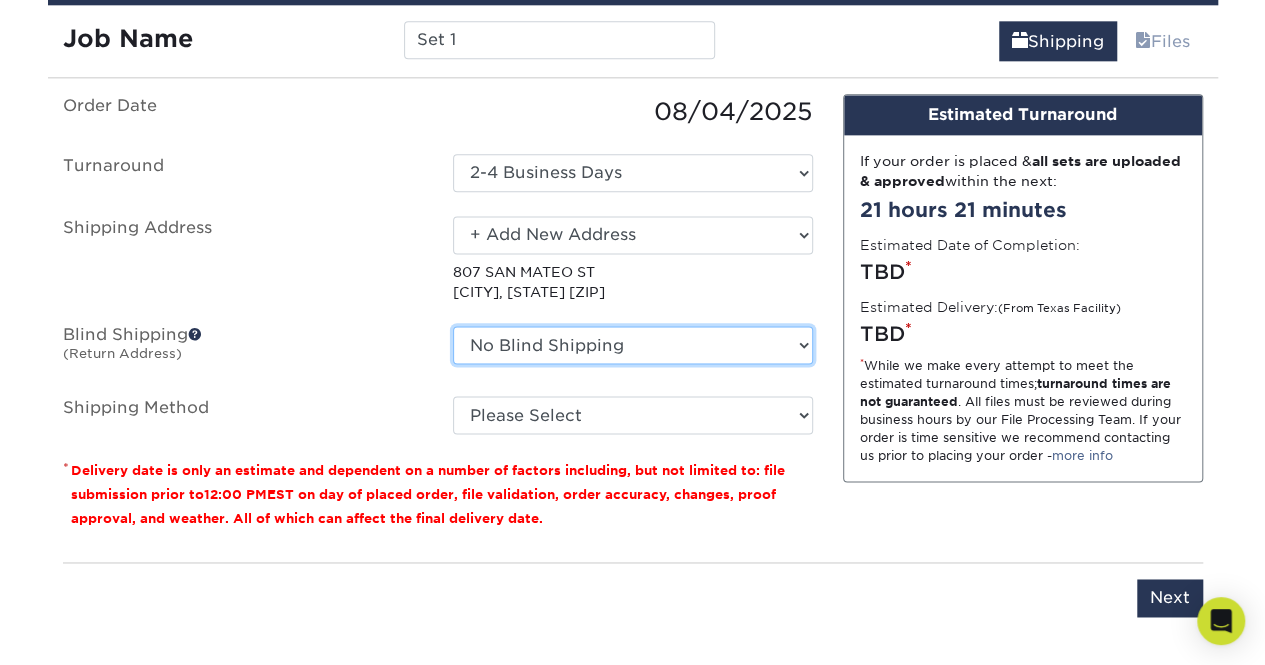 click on "No Blind Shipping
+ Add New Address" at bounding box center (633, 345) 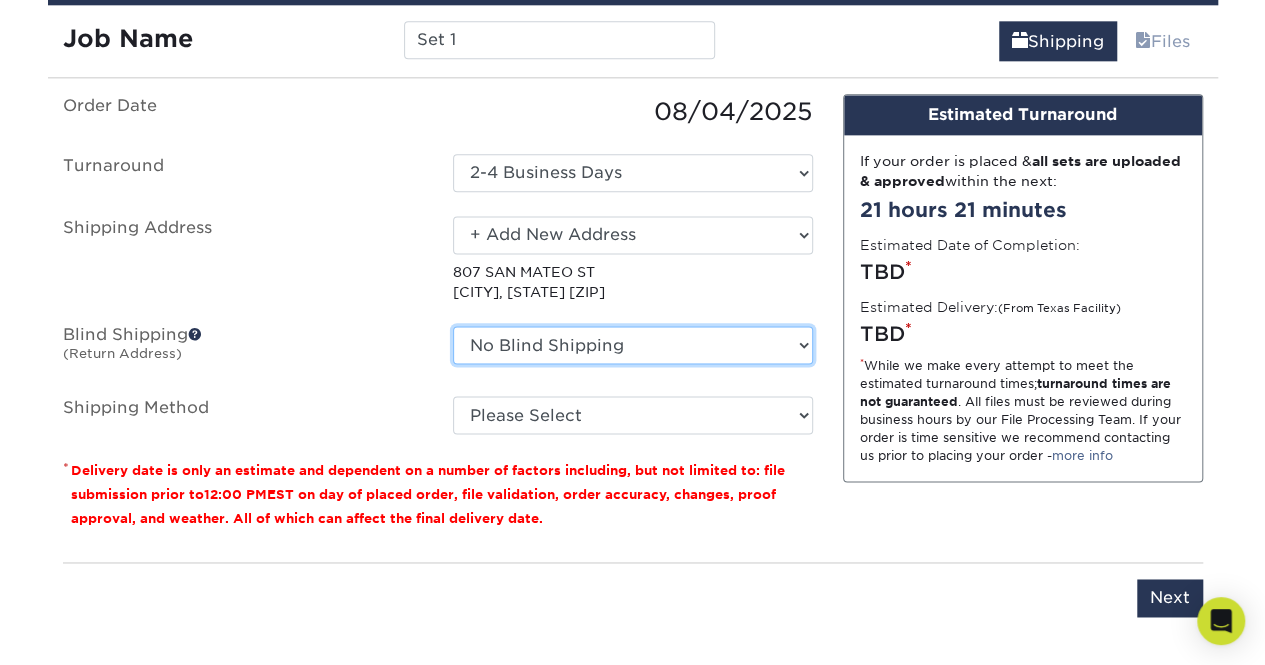 click on "No Blind Shipping
+ Add New Address" at bounding box center [633, 345] 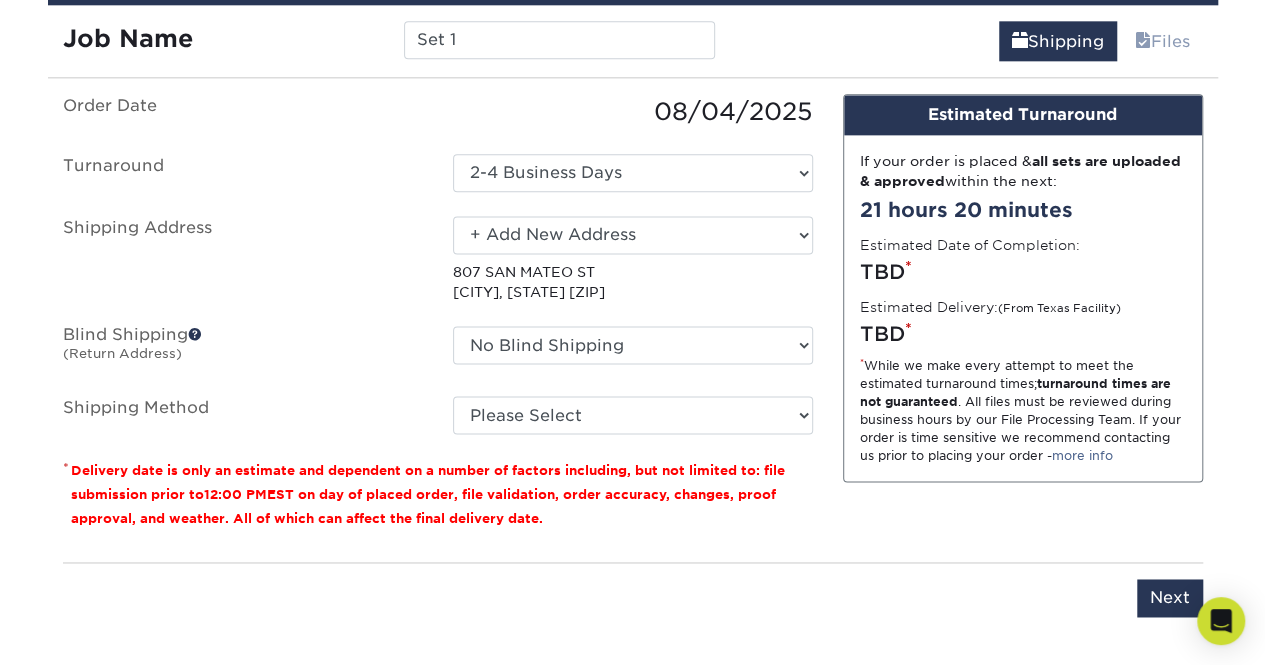 click on "Please enter job name and select desired turnaround time, shipping address and method.
Next" at bounding box center (633, 589) 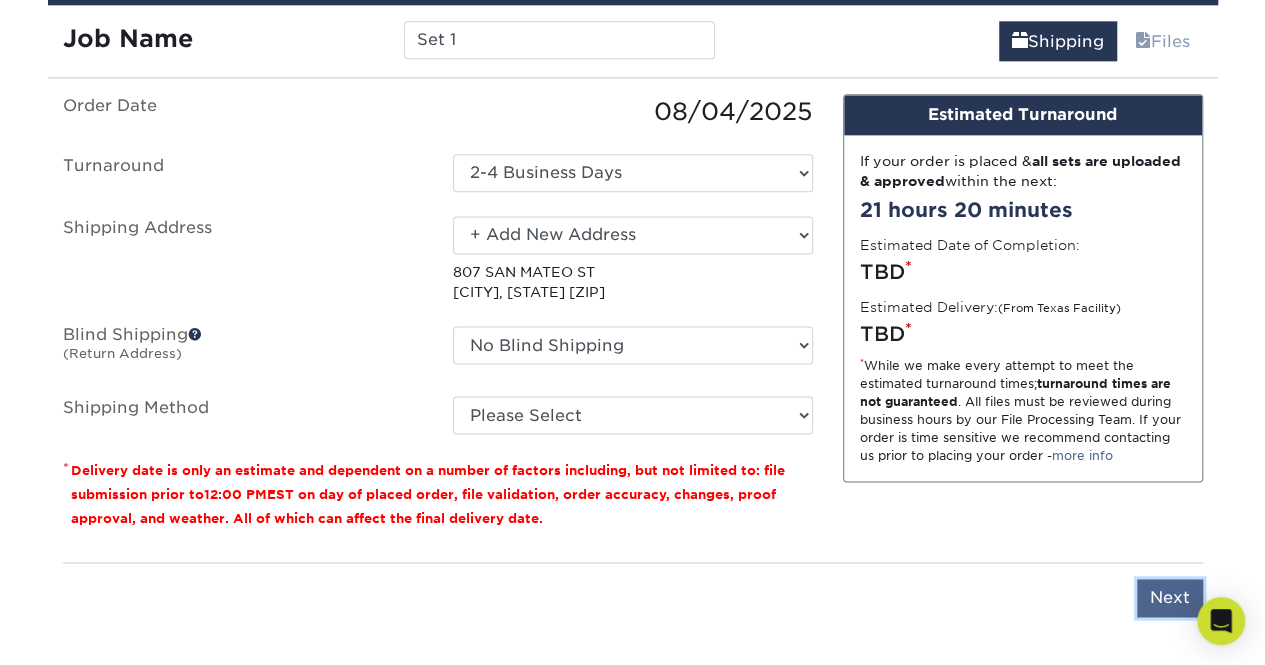 click on "Next" at bounding box center [1170, 598] 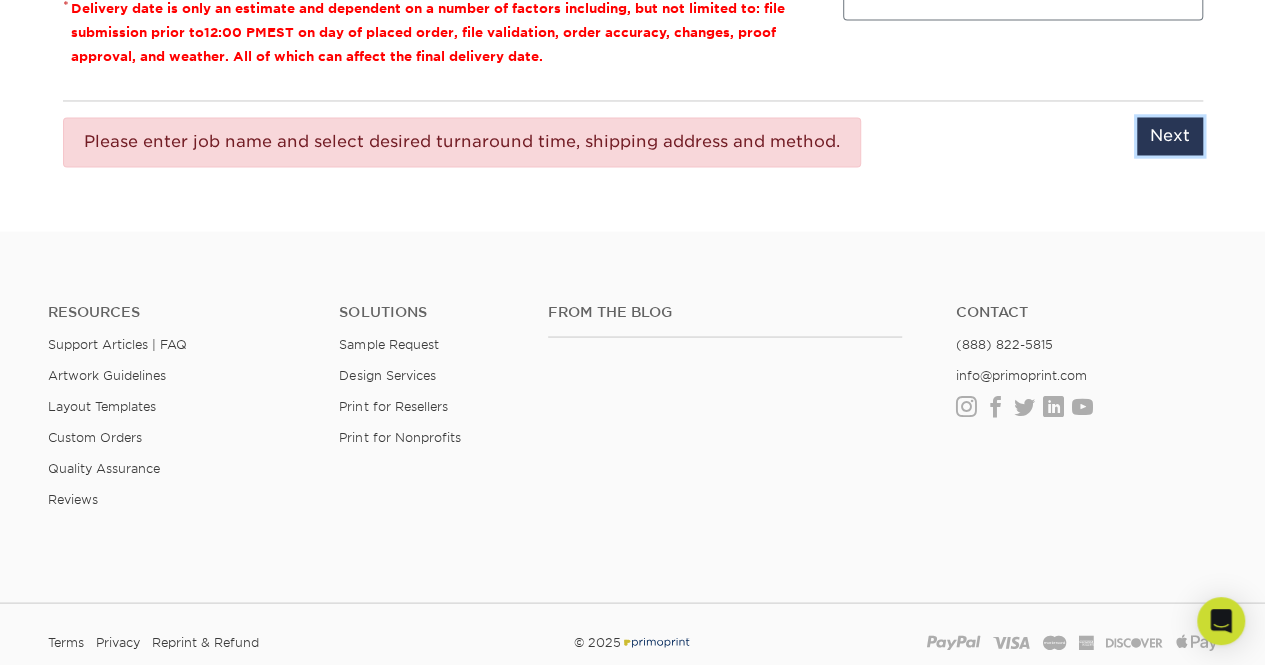 scroll, scrollTop: 1106, scrollLeft: 0, axis: vertical 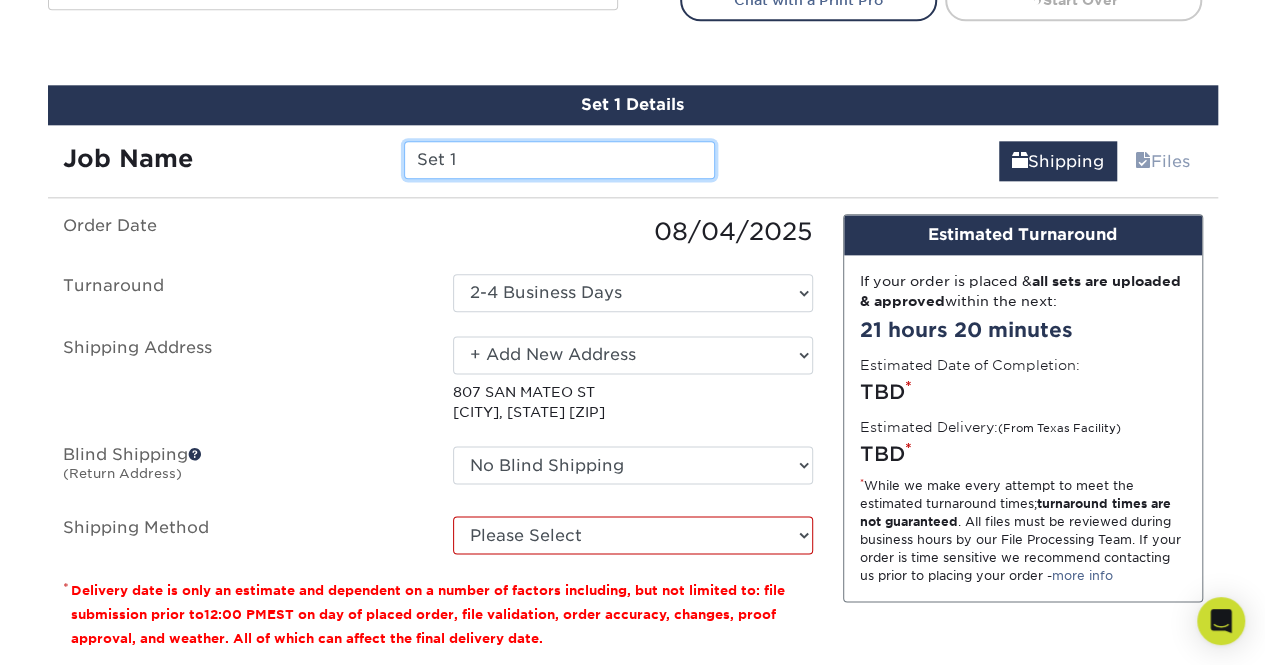click on "Set 1" at bounding box center [559, 160] 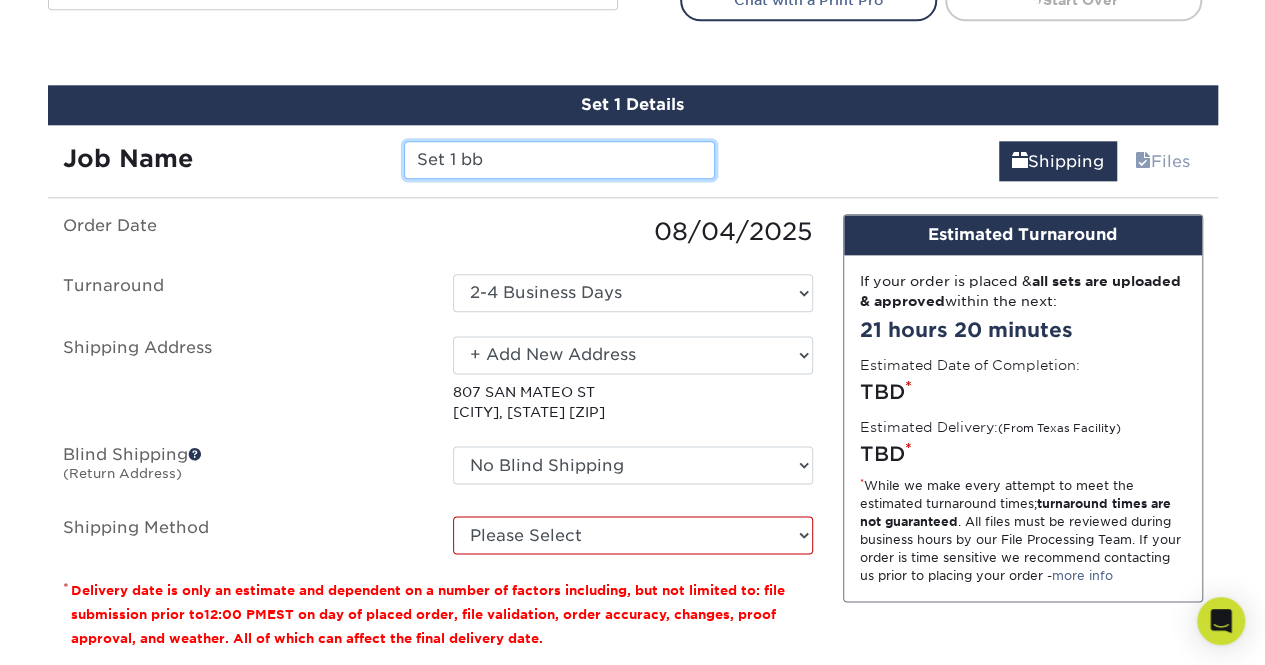 type on "Set 1 bb" 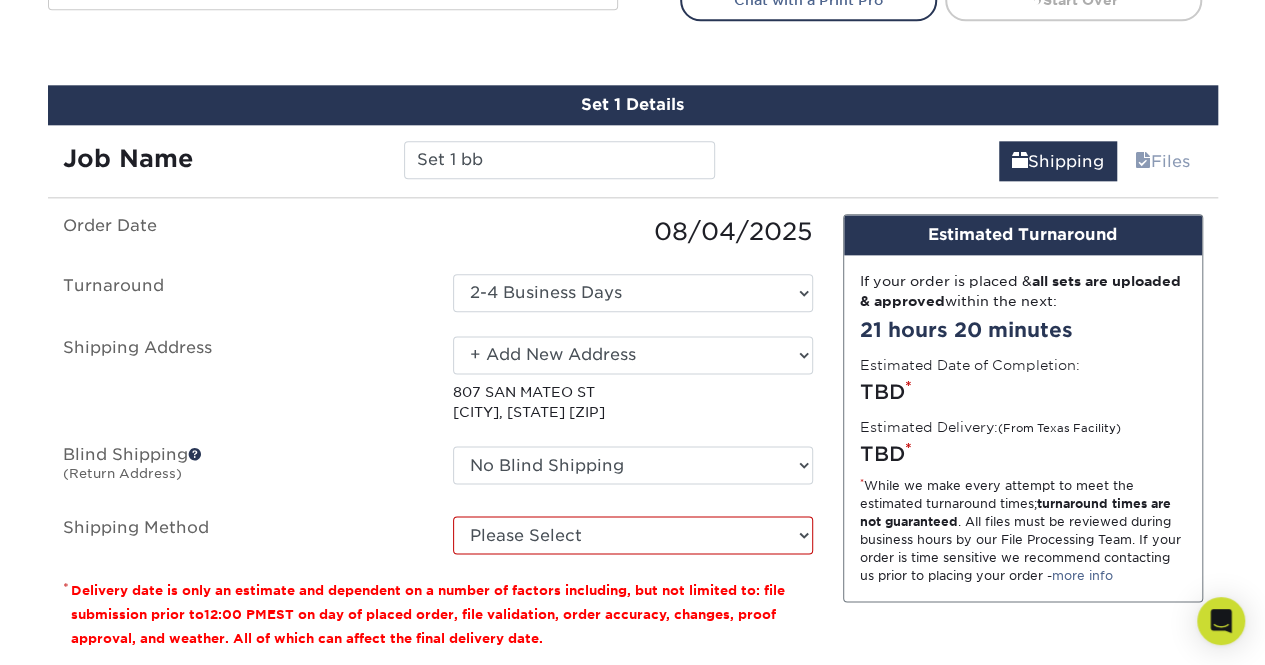 click on "Set 1 Details
Job Name
Set 1 bb
Shipping
Files
You've choosen mailing services! If you have a  csv  address list please upload it in the next section.
Order Date
08/04/2025
Turnaround
Select One 2-4 Business Days 2 Day Next Business Day
Shipping Address
Select One
Beady beanie + Add New Address
- Login
807 SAN MATEO ST  SAN JUAN, TX 78589-4809
Blind Shipping  (Return Address)
No Blind Shipping
+ Add New Address
Shipping Method
Please Select Ground Shipping (+$7.84) 3 Day Shipping Service (+$20.12) 2 Day Air Shipping (+$20.59) Next Day Shipping by 5pm (+$26.48)" at bounding box center (633, 437) 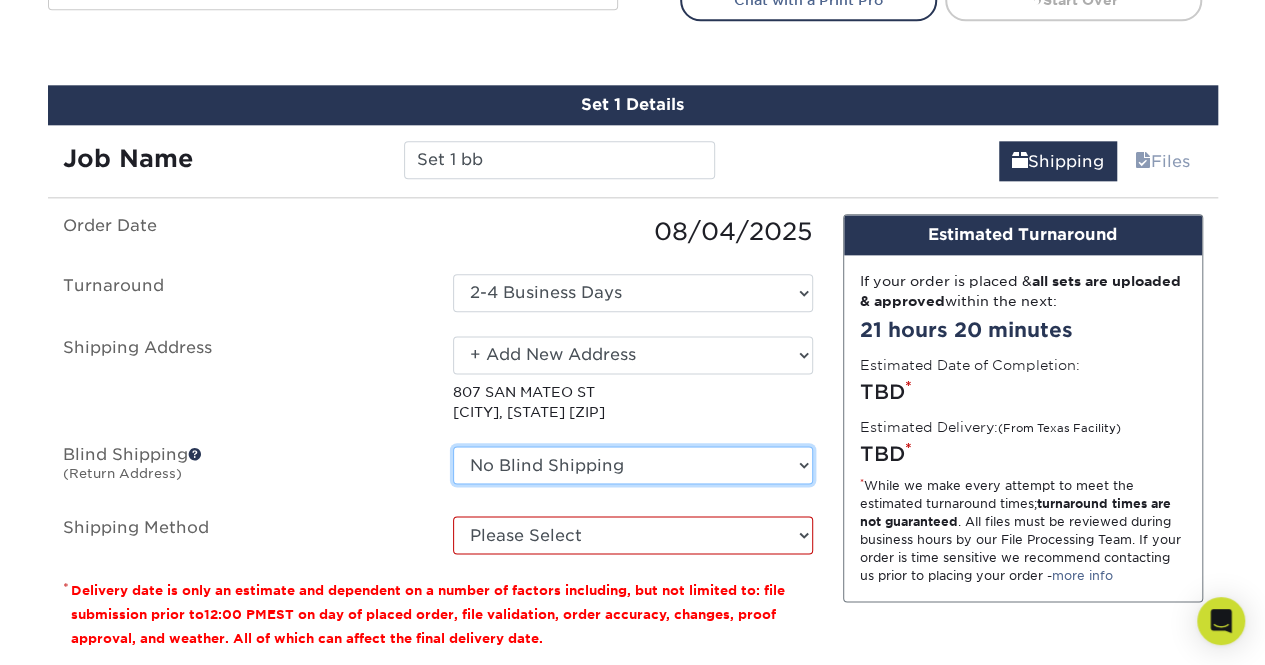 click on "No Blind Shipping
+ Add New Address" at bounding box center [633, 465] 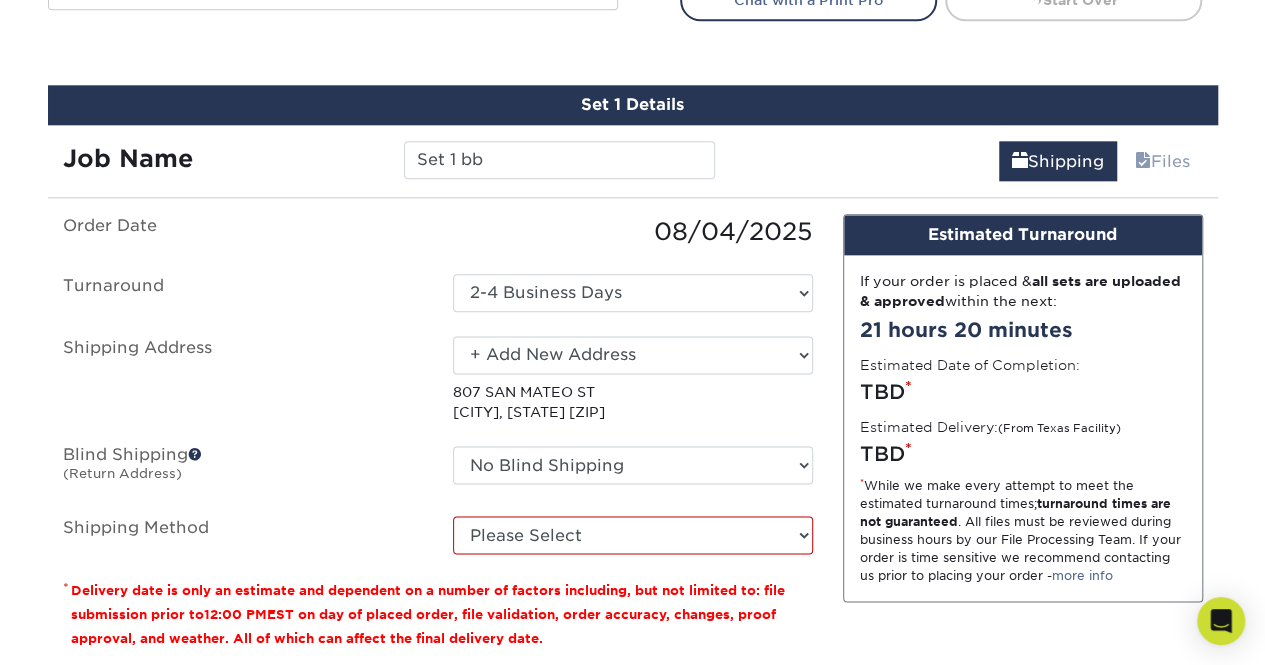 click at bounding box center [195, 454] 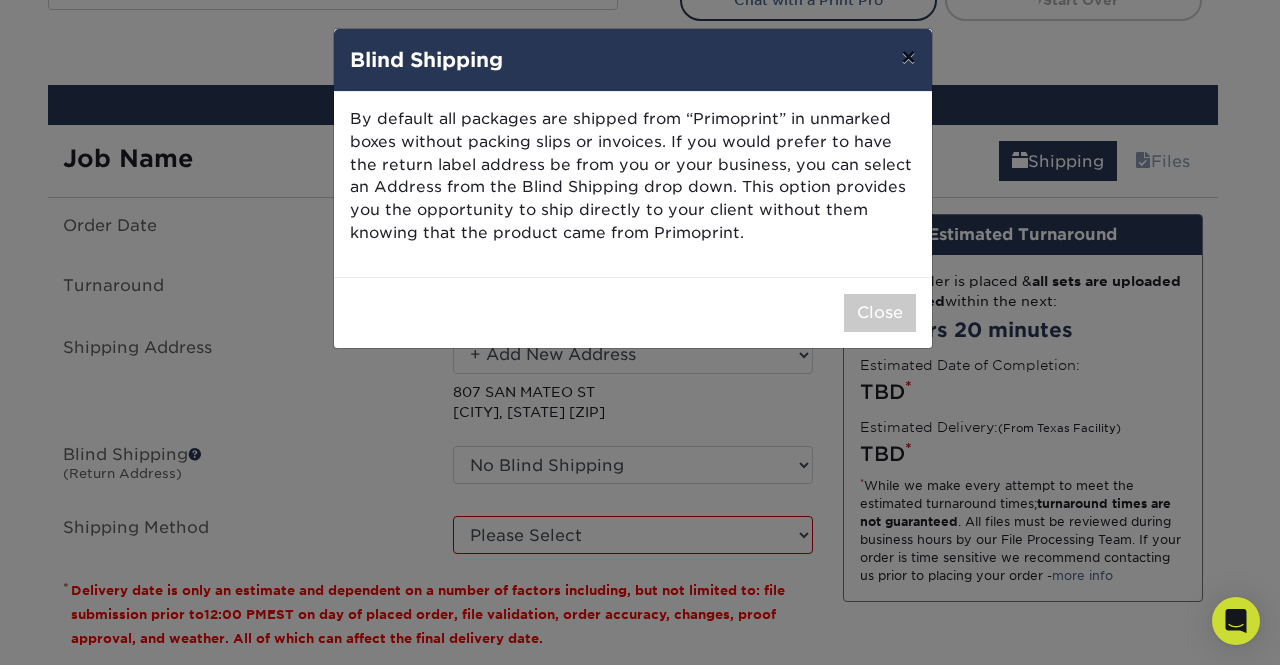 click on "×" at bounding box center (908, 57) 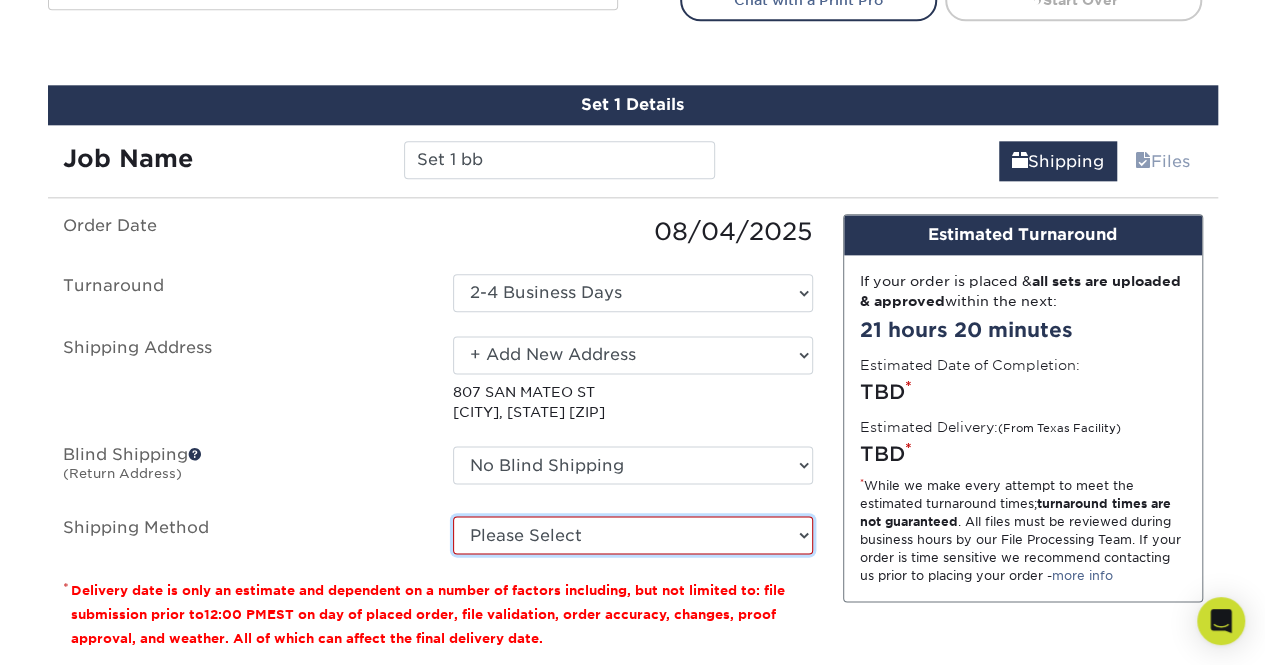 click on "Please Select Ground Shipping (+$7.84) 3 Day Shipping Service (+$20.12) 2 Day Air Shipping (+$20.59) Next Day Shipping by 5pm (+$26.48) Next Day Shipping by 12 noon (+$28.76) Next Day Air Early A.M. (+$145.97)" at bounding box center [633, 535] 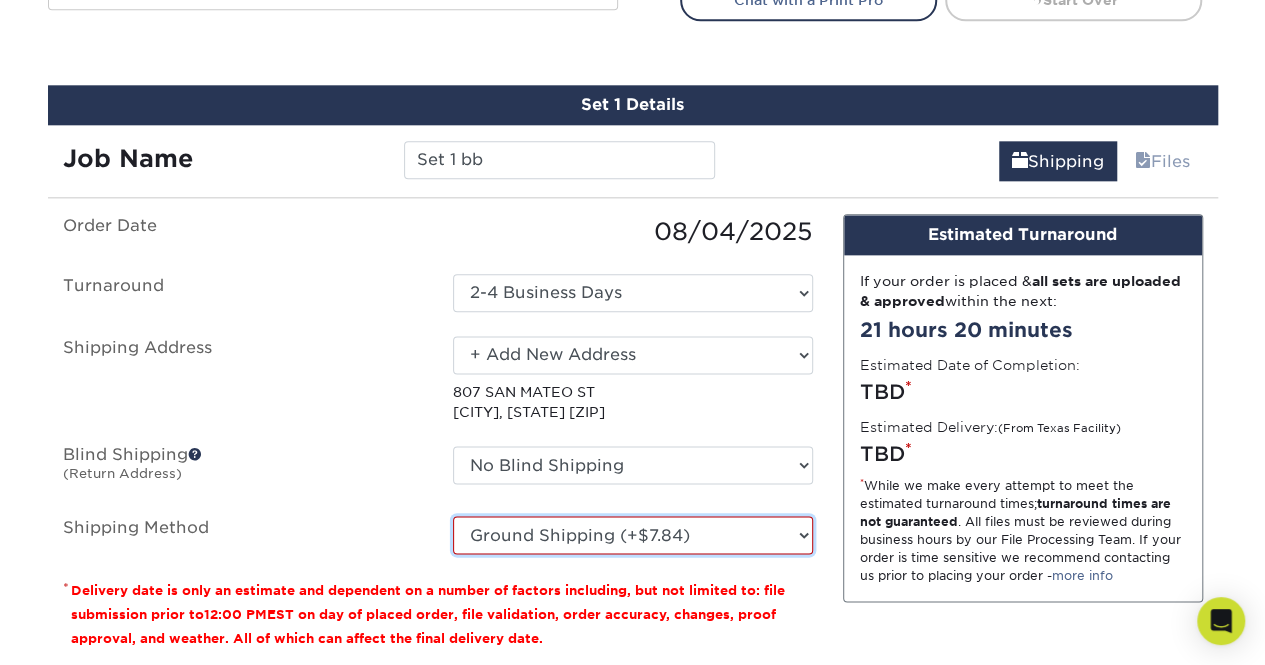 click on "Please Select Ground Shipping (+$7.84) 3 Day Shipping Service (+$20.12) 2 Day Air Shipping (+$20.59) Next Day Shipping by 5pm (+$26.48) Next Day Shipping by 12 noon (+$28.76) Next Day Air Early A.M. (+$145.97)" at bounding box center [633, 535] 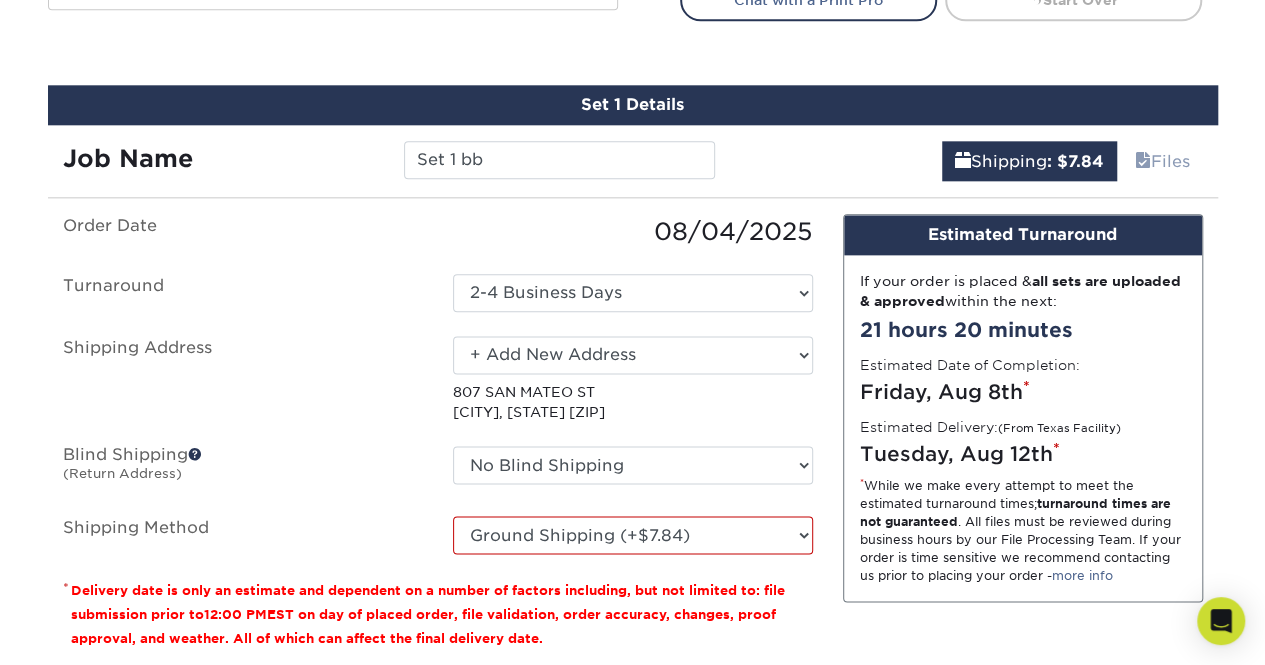 click on "Order Date
08/04/2025
Turnaround
Select One 2-4 Business Days 2 Day Next Business Day
Shipping Address
Select One
Beady beanie + Add New Address
- Login
807 SAN MATEO ST  SAN JUAN, TX 78589-4809
Blind Shipping  (Return Address)
No Blind Shipping
+ Add New Address
Shipping Method
Please Select Ground Shipping (+$7.84) 3 Day Shipping Service (+$20.12) 2 Day Air Shipping (+$20.59) Next Day Shipping by 5pm (+$26.48)" at bounding box center [438, 384] 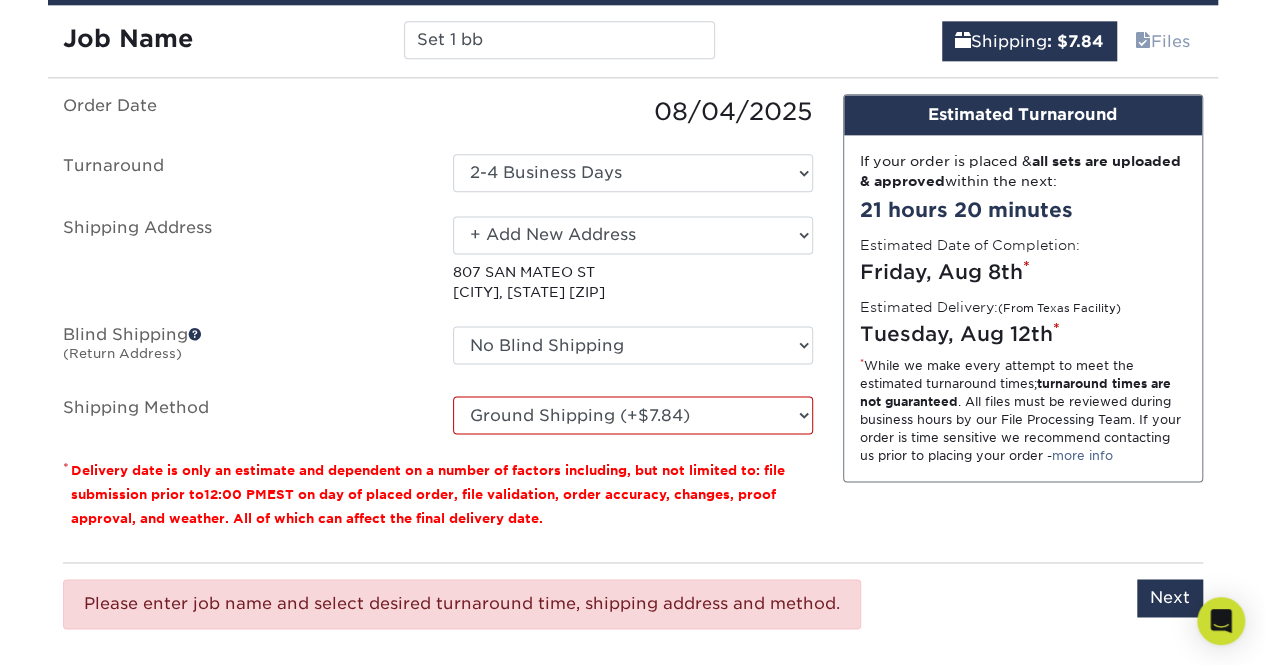 scroll, scrollTop: 1266, scrollLeft: 0, axis: vertical 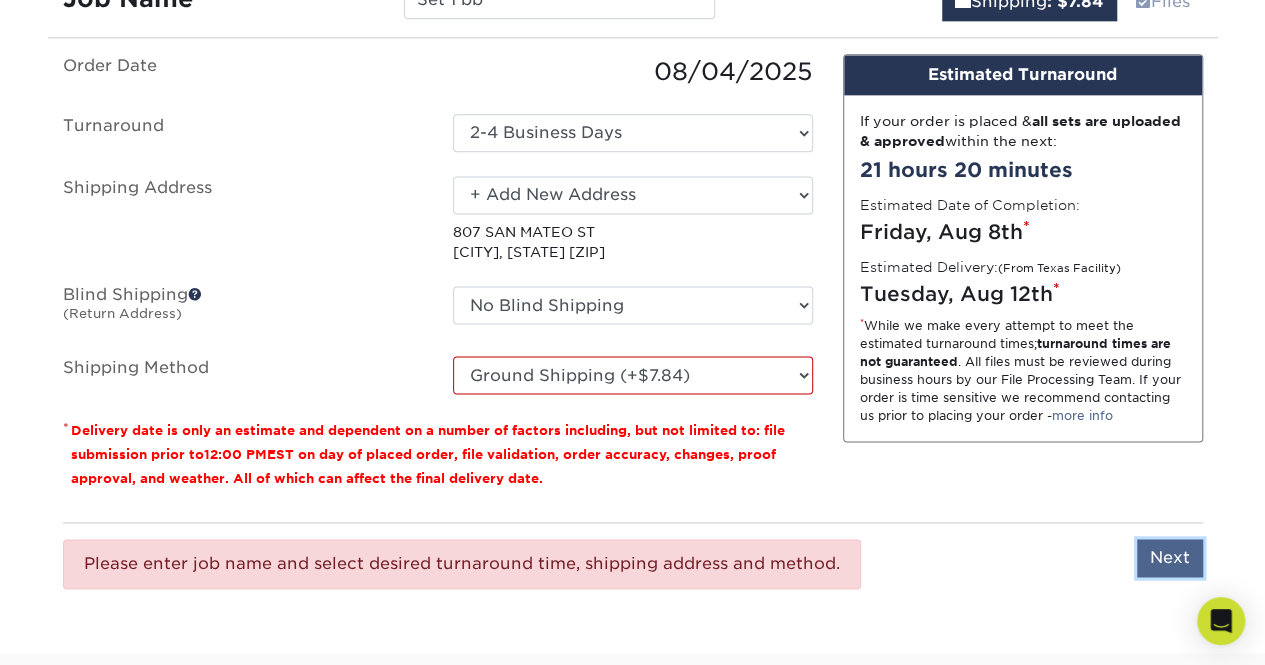 click on "Next" at bounding box center [1170, 558] 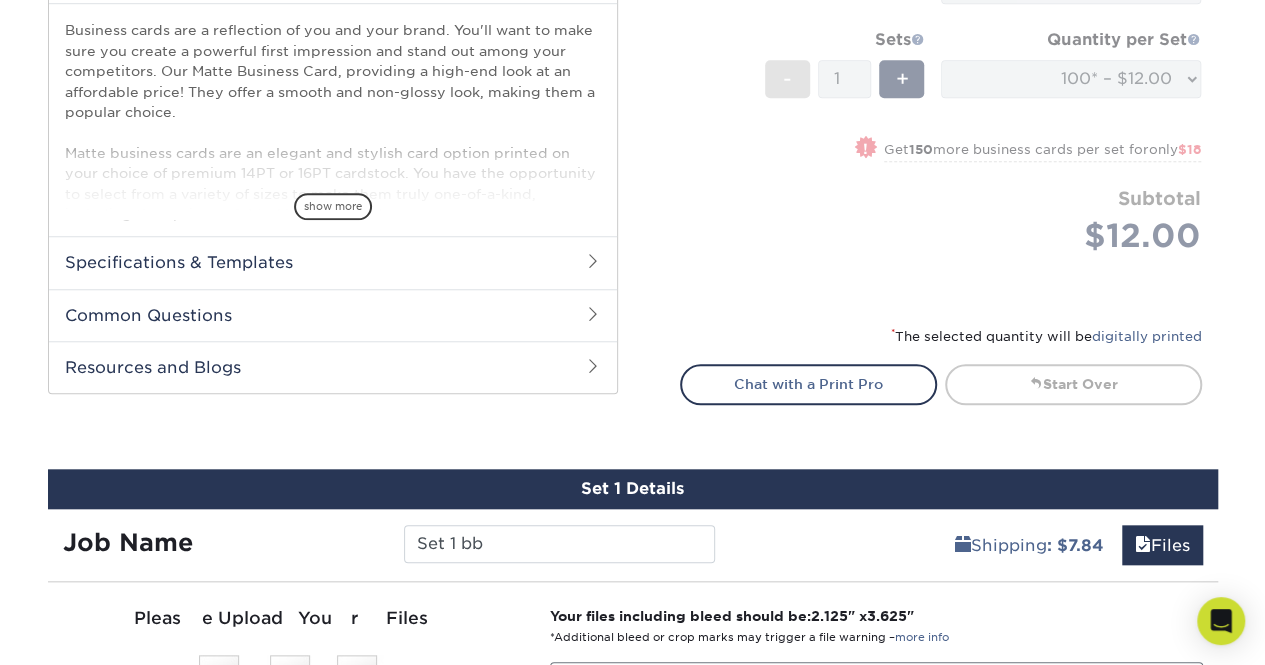 scroll, scrollTop: 684, scrollLeft: 0, axis: vertical 